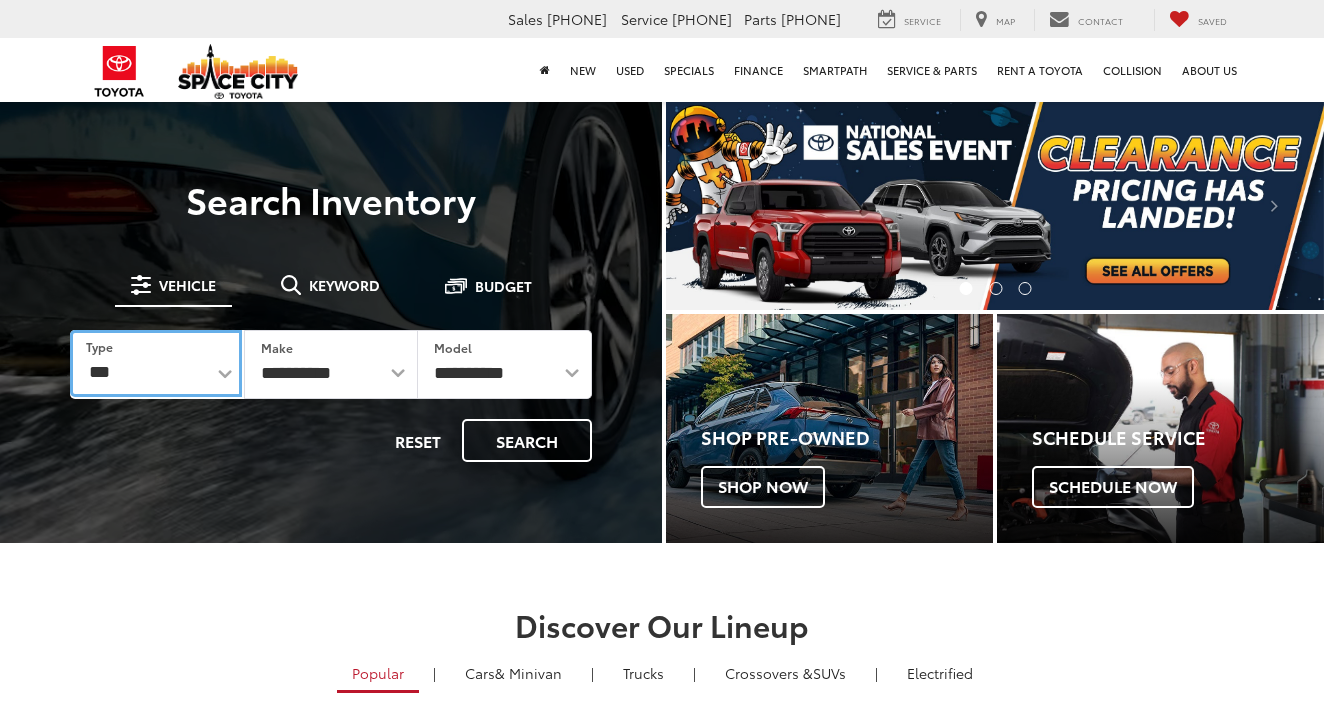 click on "***
***
****
*********" at bounding box center [156, 363] 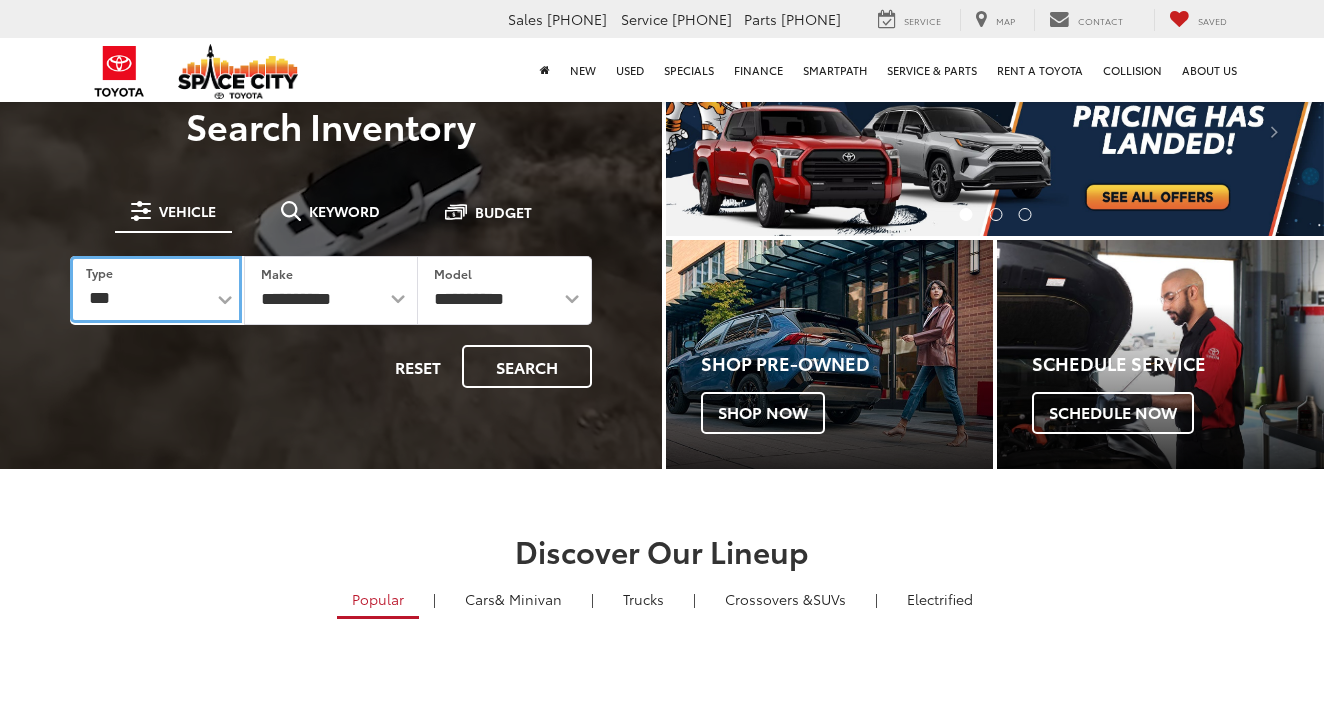 scroll, scrollTop: 74, scrollLeft: 0, axis: vertical 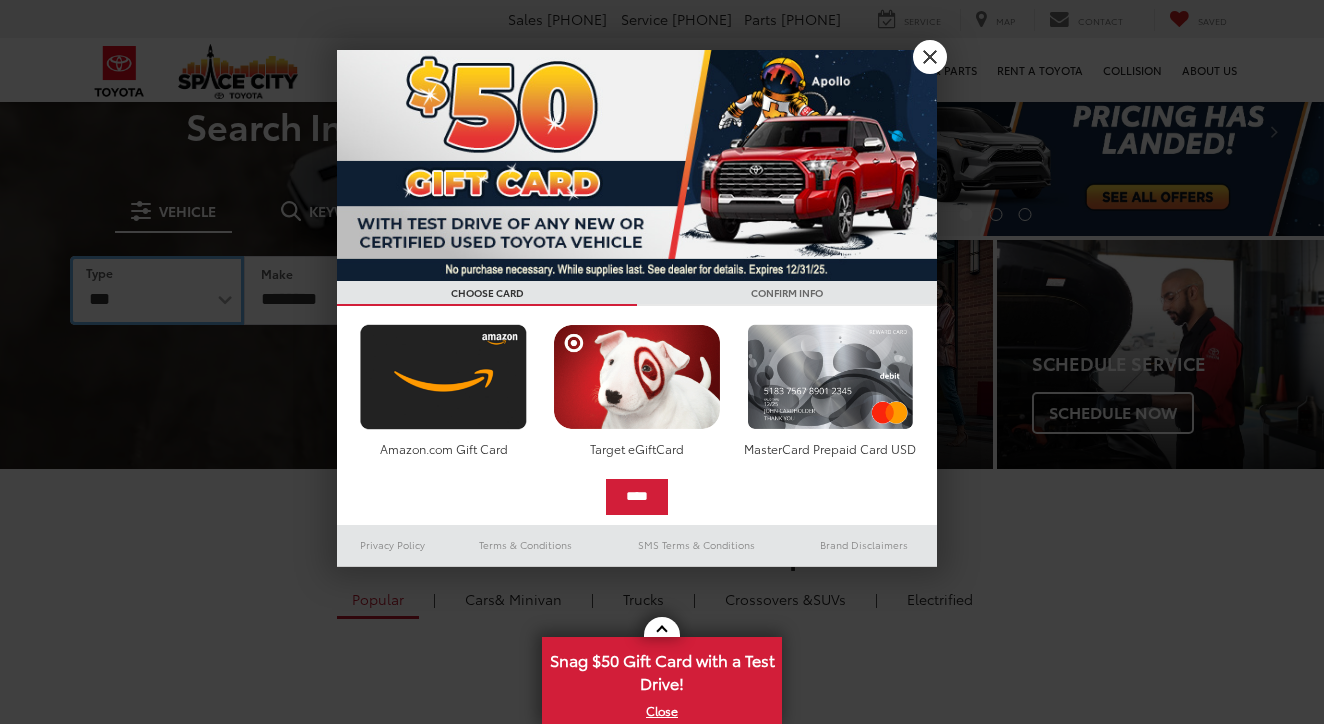 select on "******" 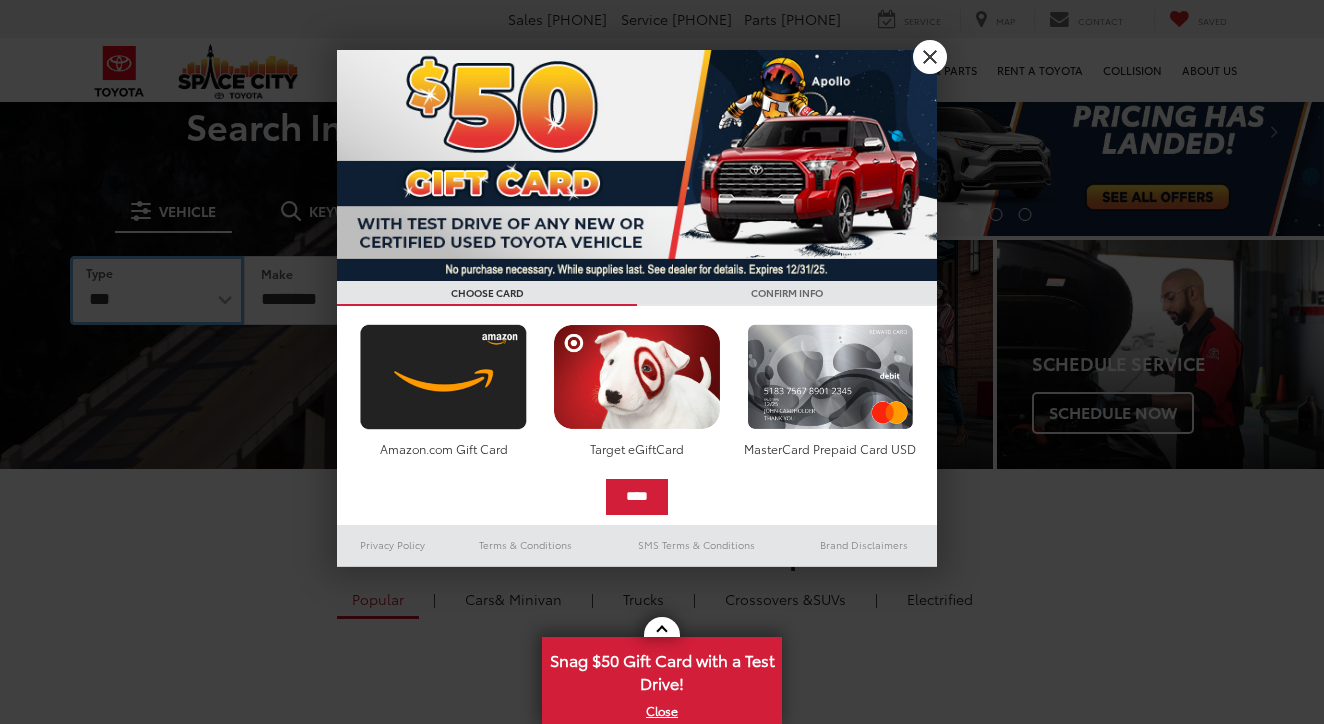 select 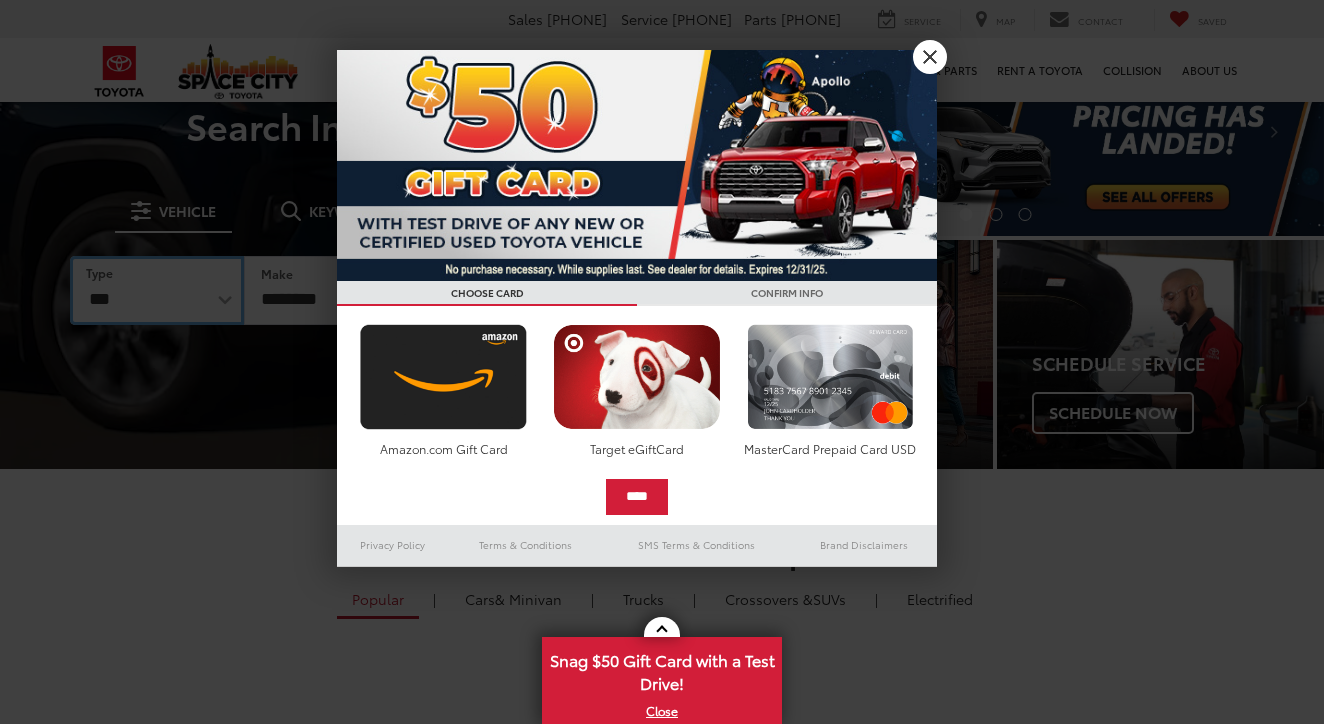 select 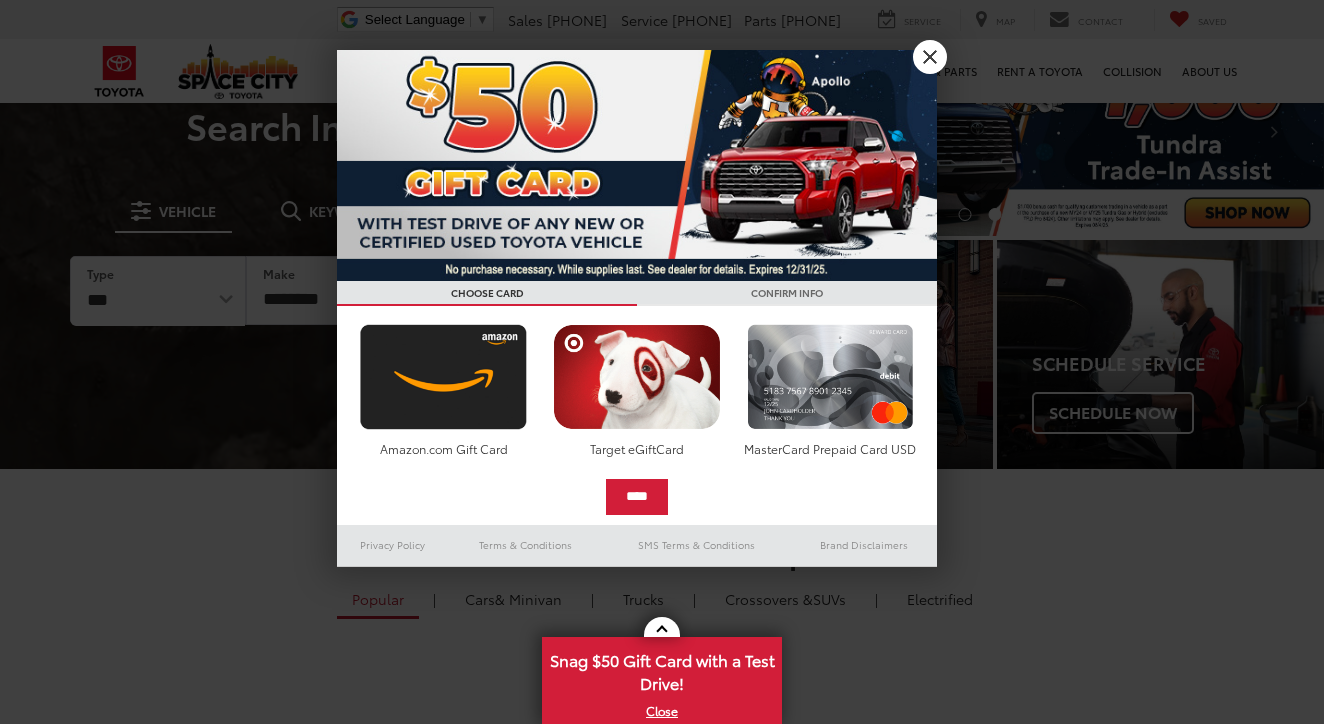 click on "X" at bounding box center [930, 57] 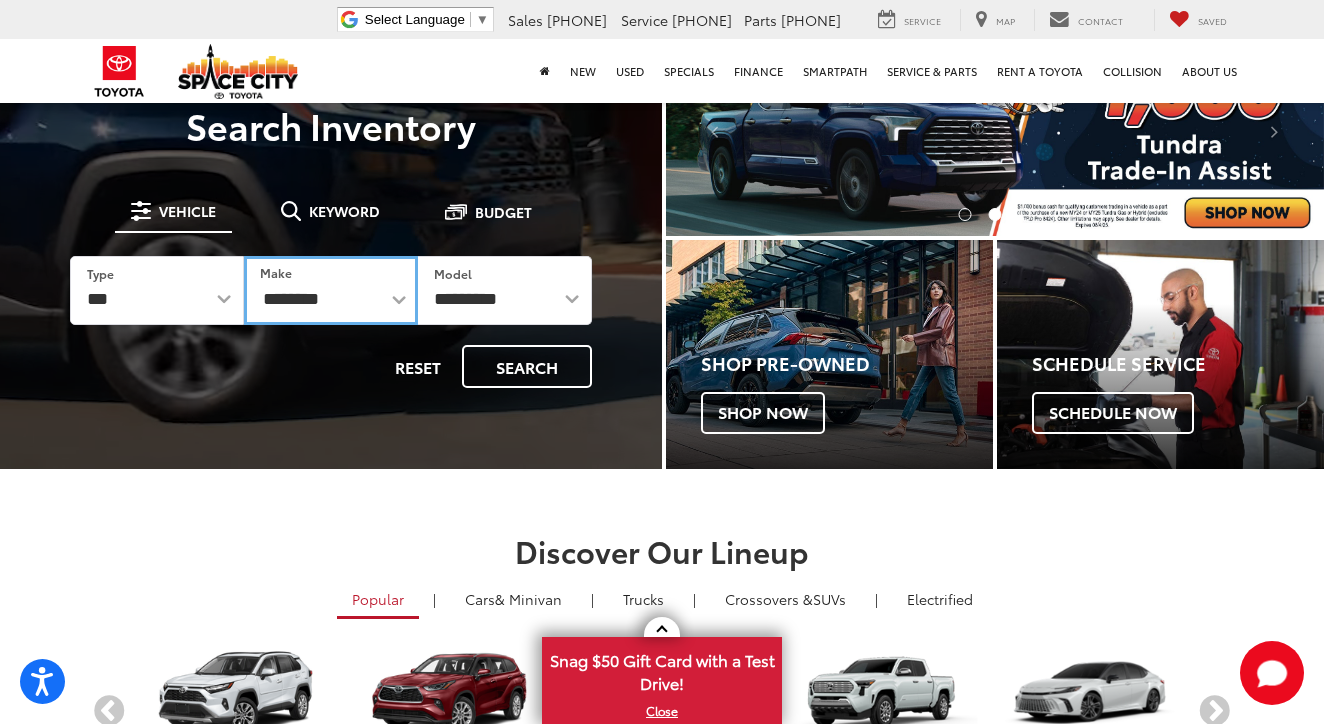 select on "******" 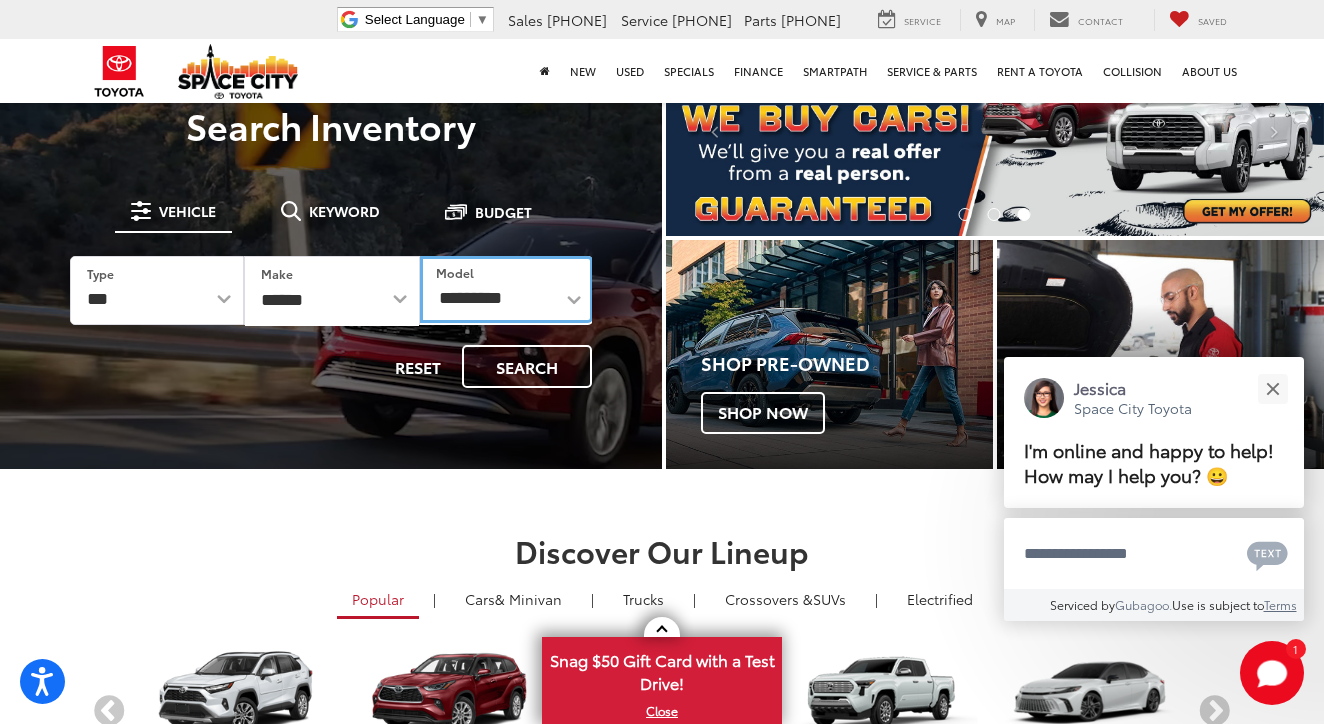 click on "**********" at bounding box center (506, 289) 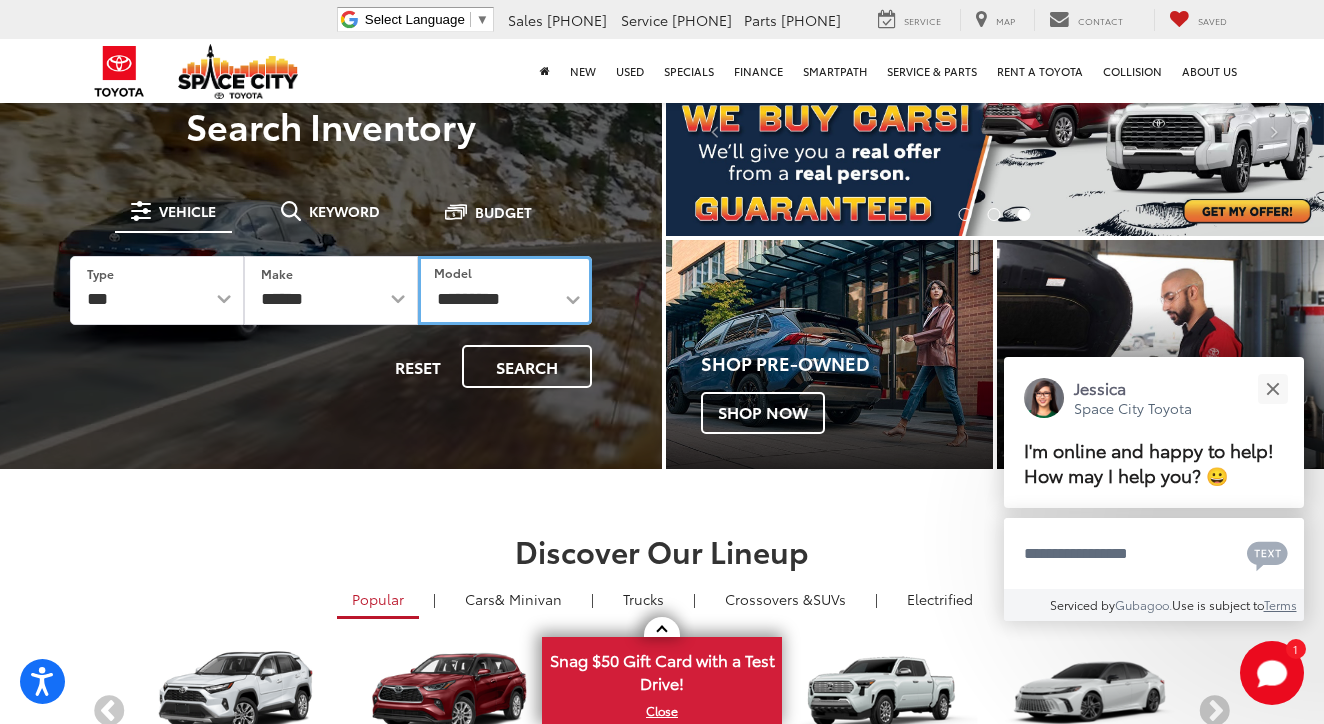 select on "*********" 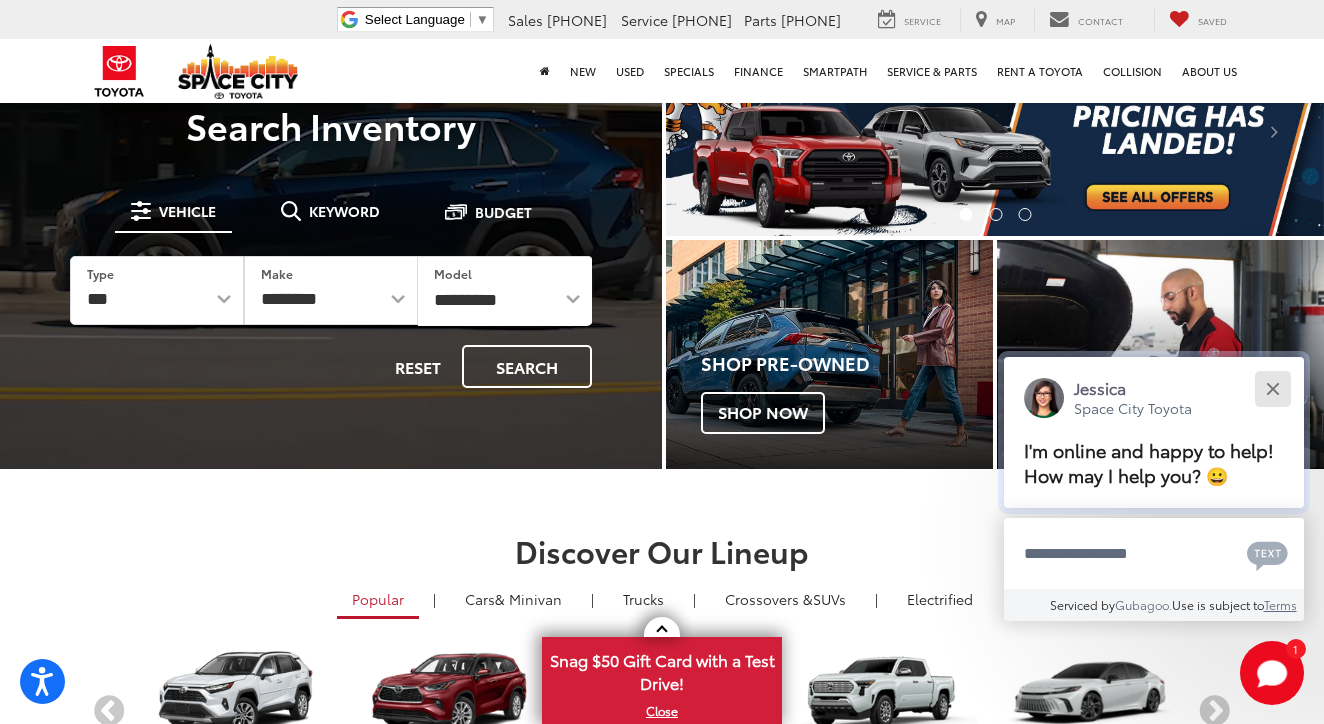 click at bounding box center [1272, 388] 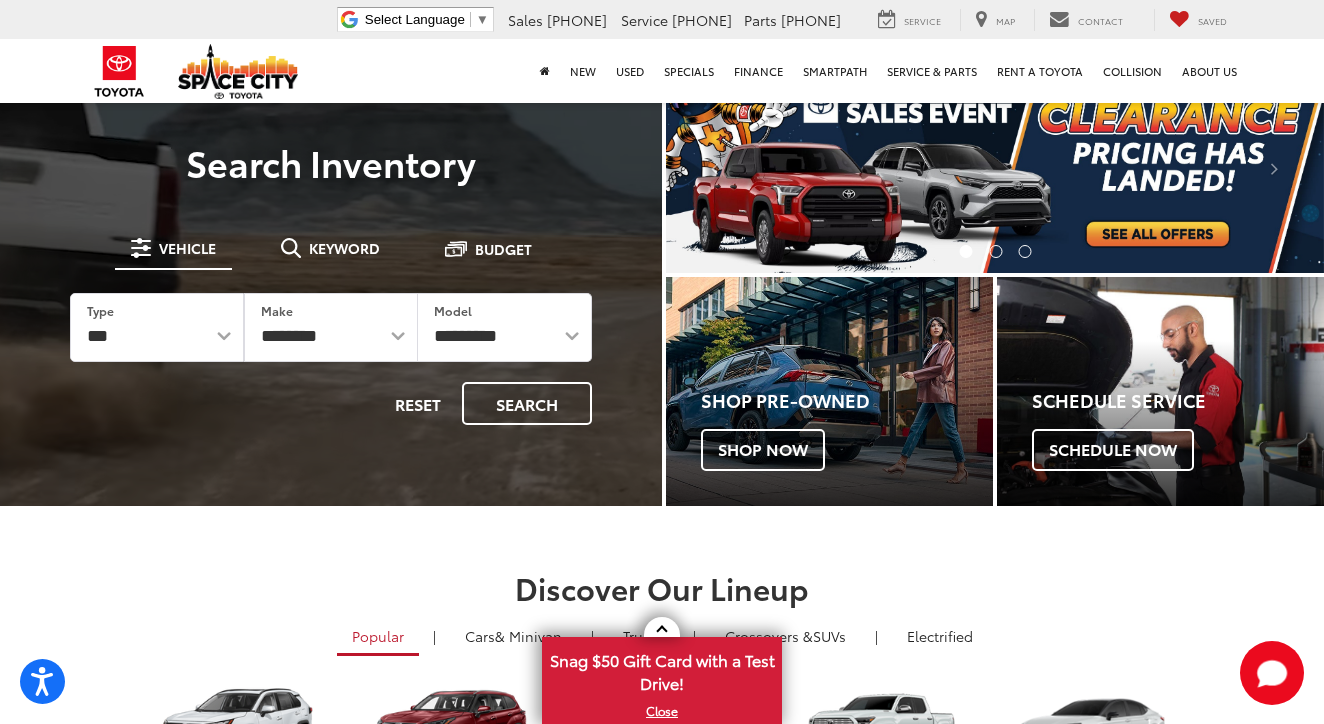 scroll, scrollTop: 34, scrollLeft: 0, axis: vertical 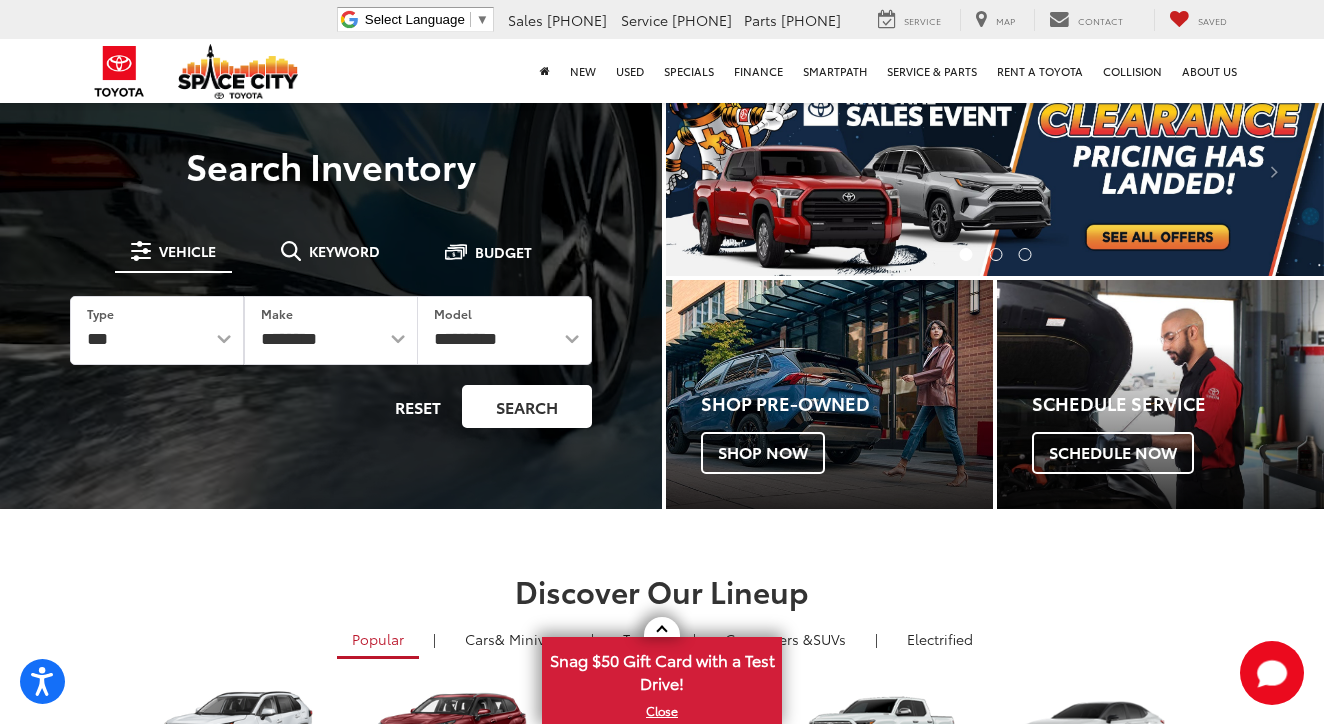 click on "Search" at bounding box center [527, 406] 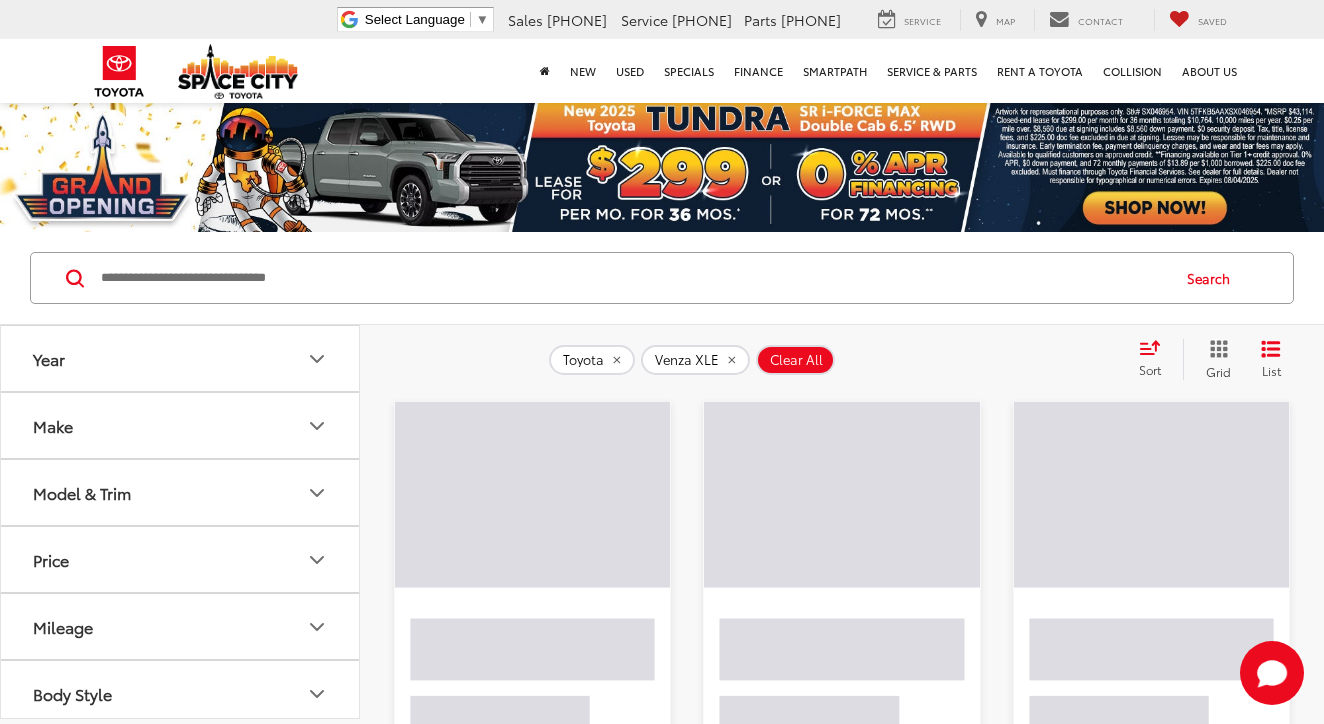scroll, scrollTop: 0, scrollLeft: 0, axis: both 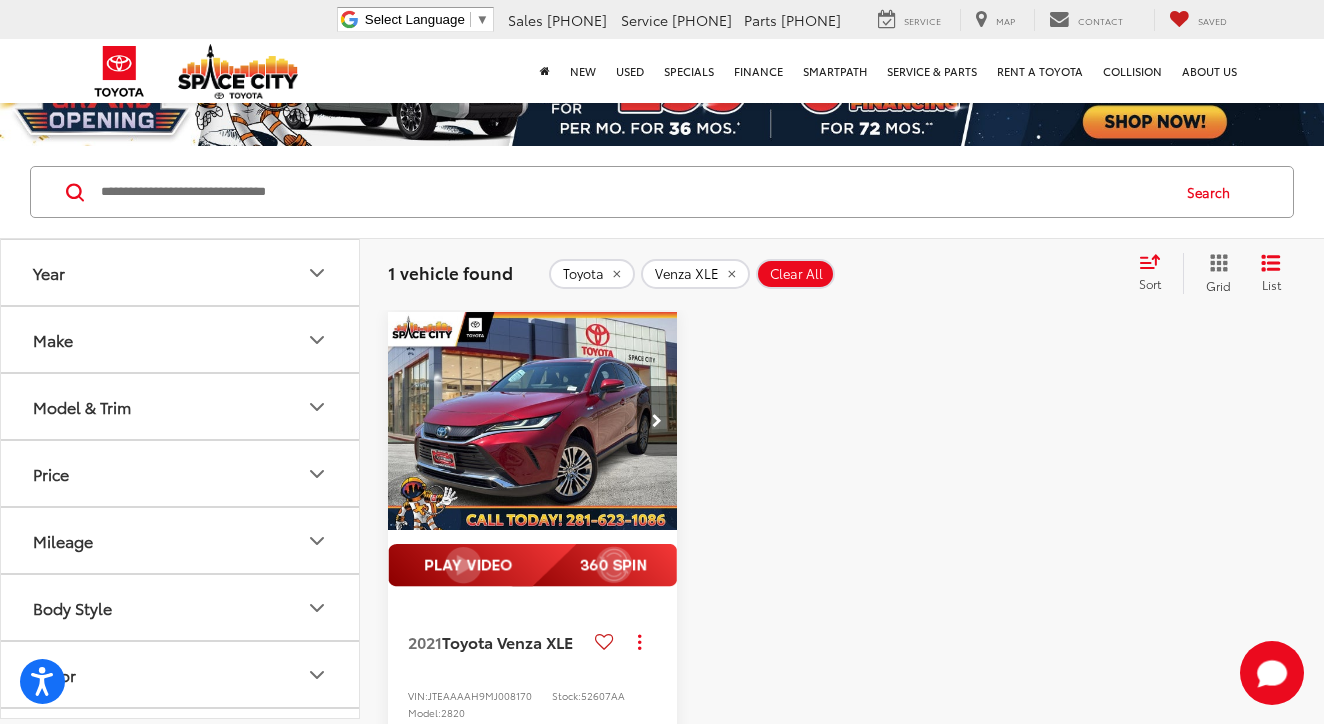 click at bounding box center [657, 421] 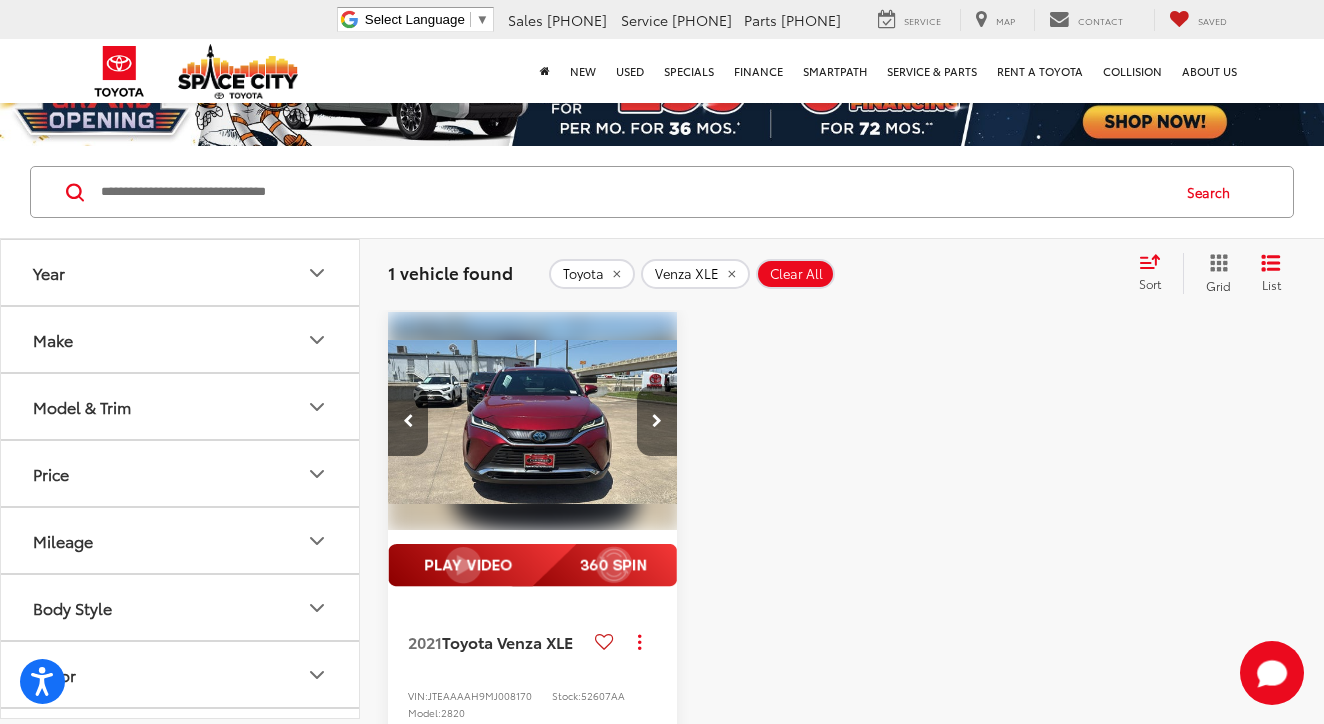 click at bounding box center [657, 421] 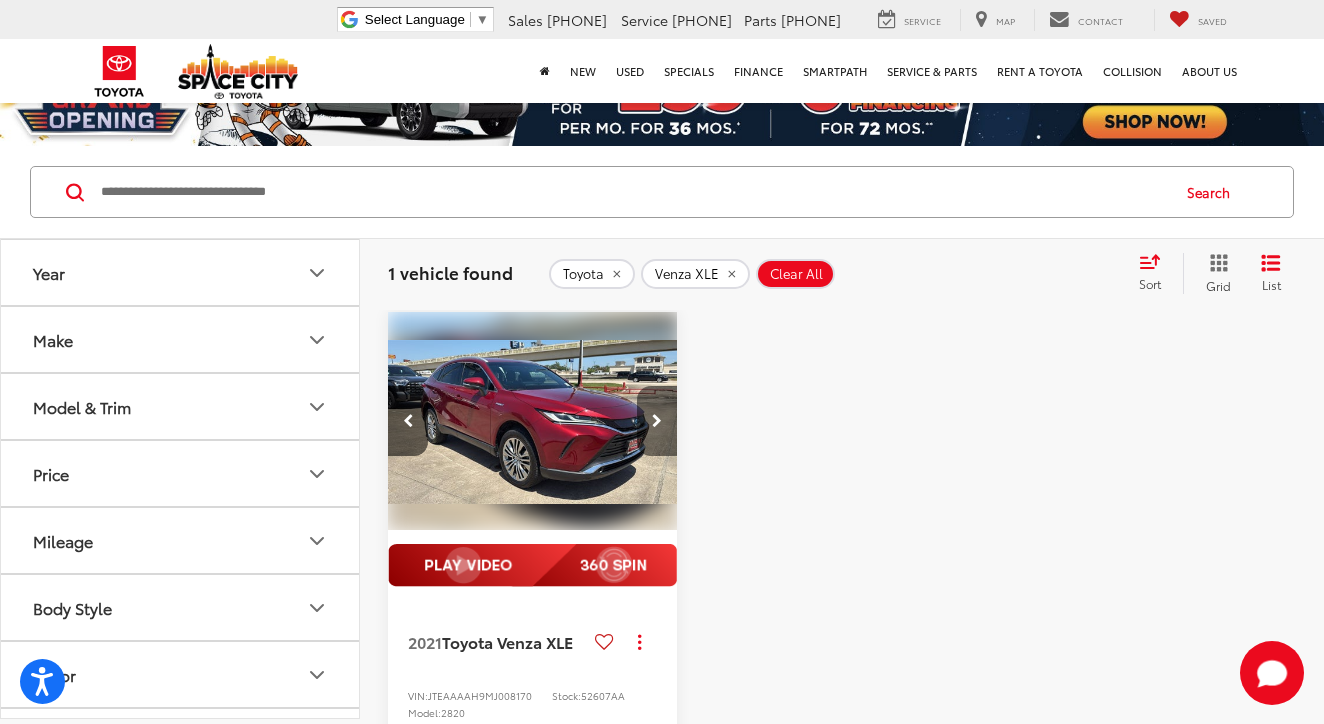 click at bounding box center (657, 421) 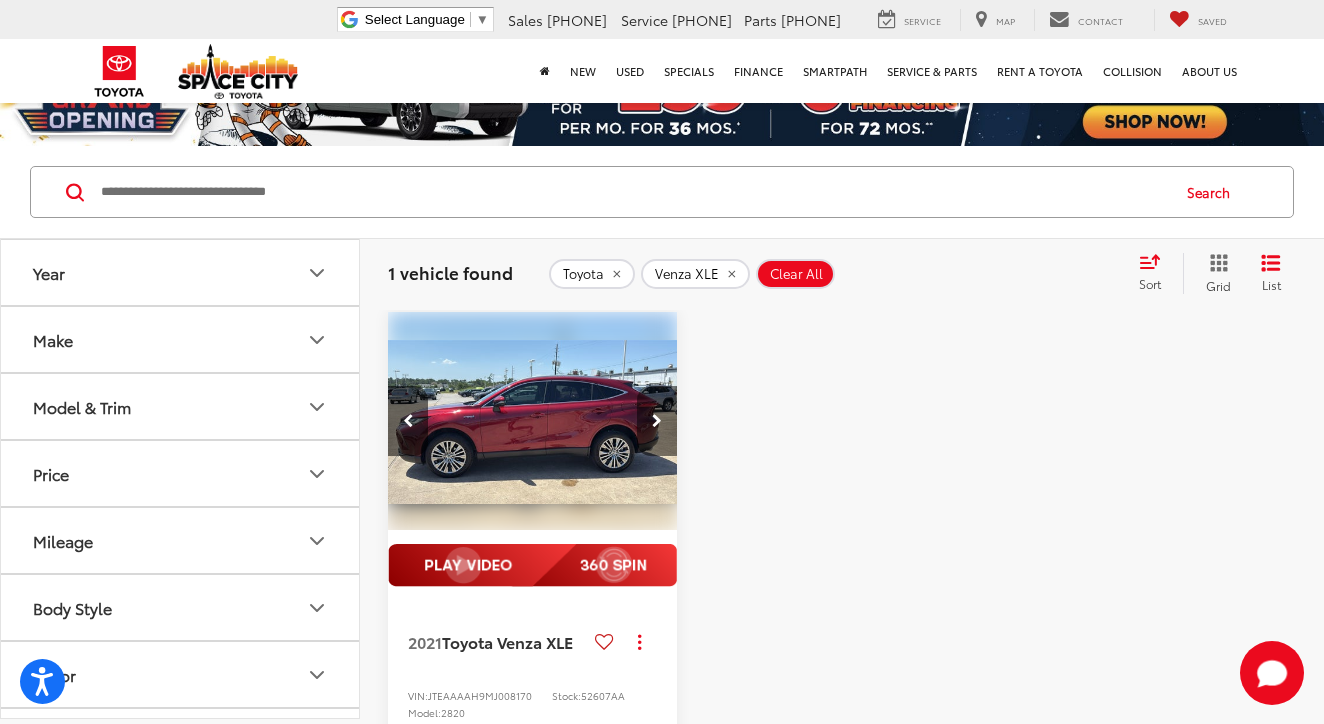 click at bounding box center (657, 421) 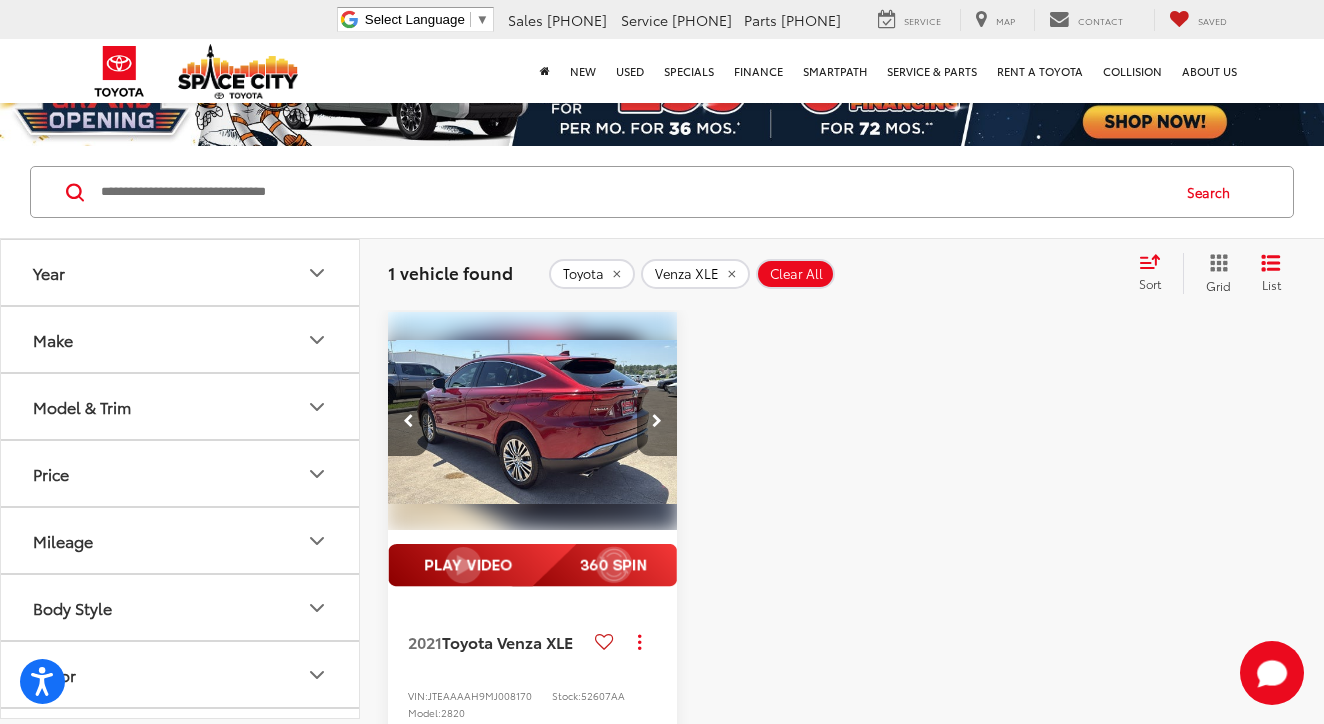 click at bounding box center (657, 421) 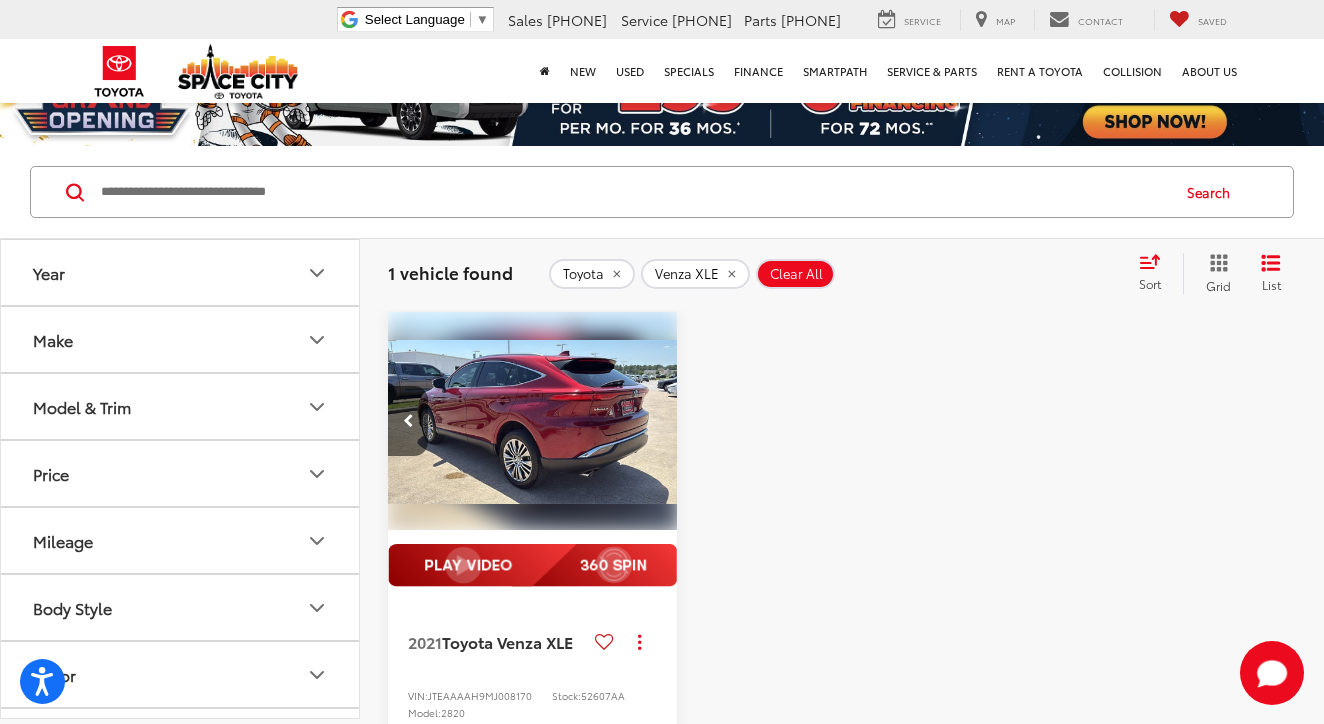 scroll, scrollTop: 0, scrollLeft: 1462, axis: horizontal 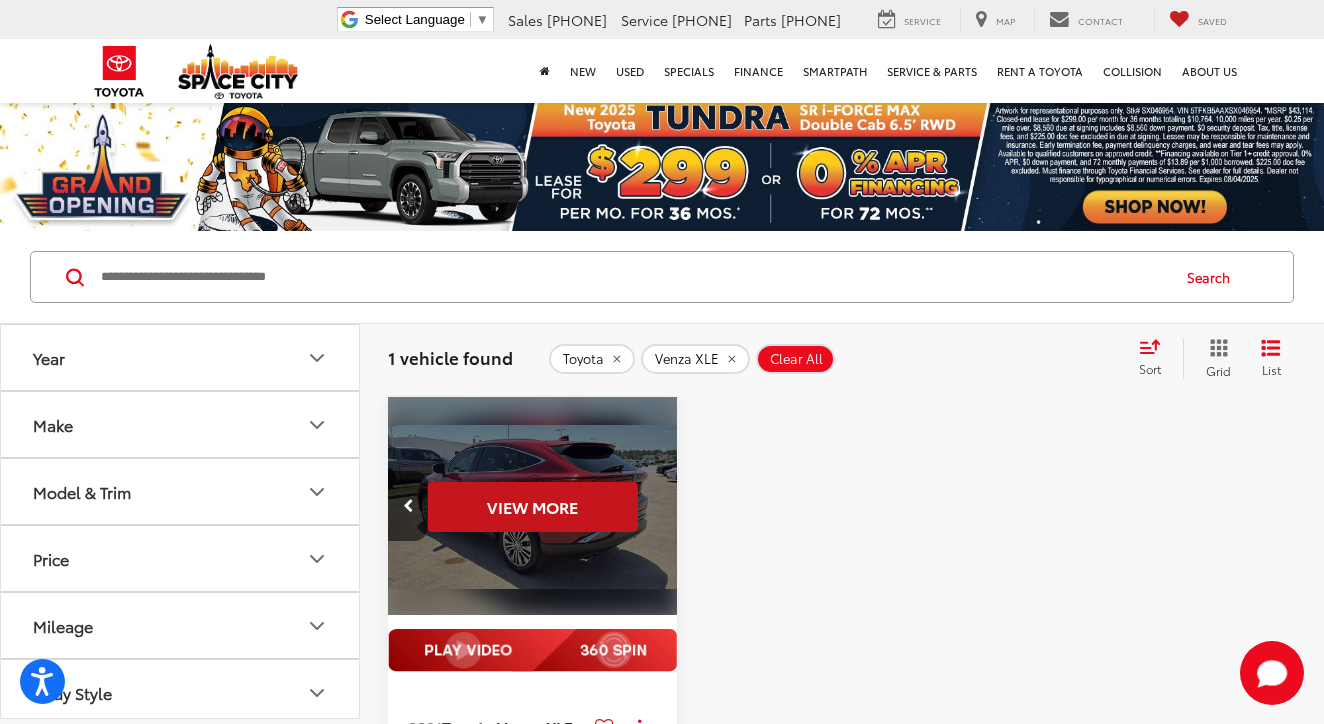 click on "View More" at bounding box center [532, 507] 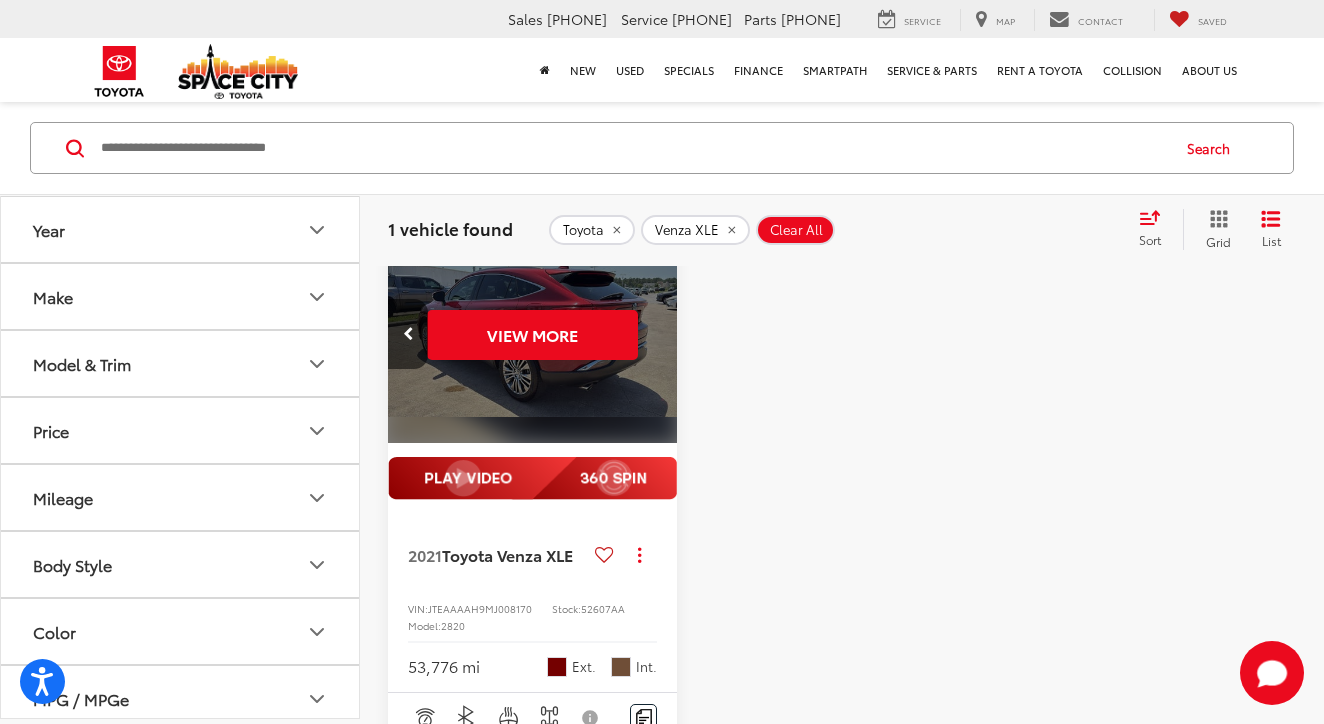 scroll, scrollTop: 171, scrollLeft: 0, axis: vertical 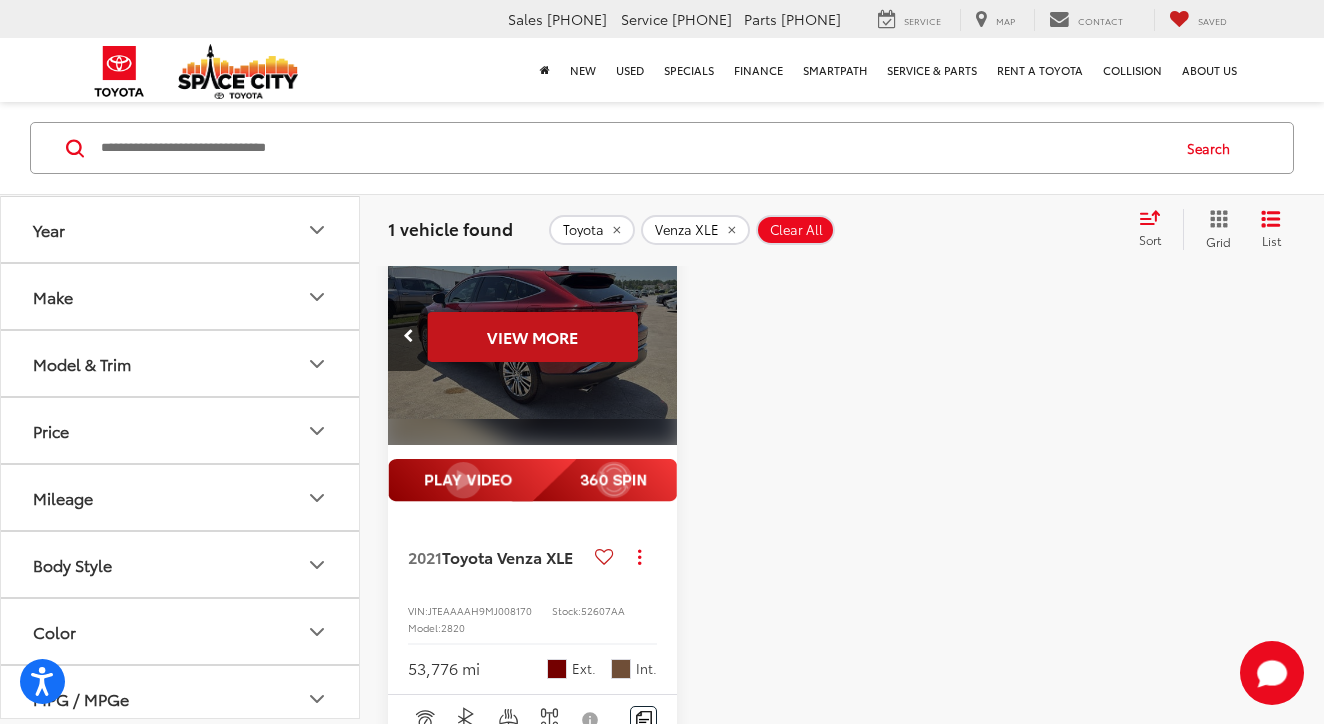click on "View More" at bounding box center (532, 337) 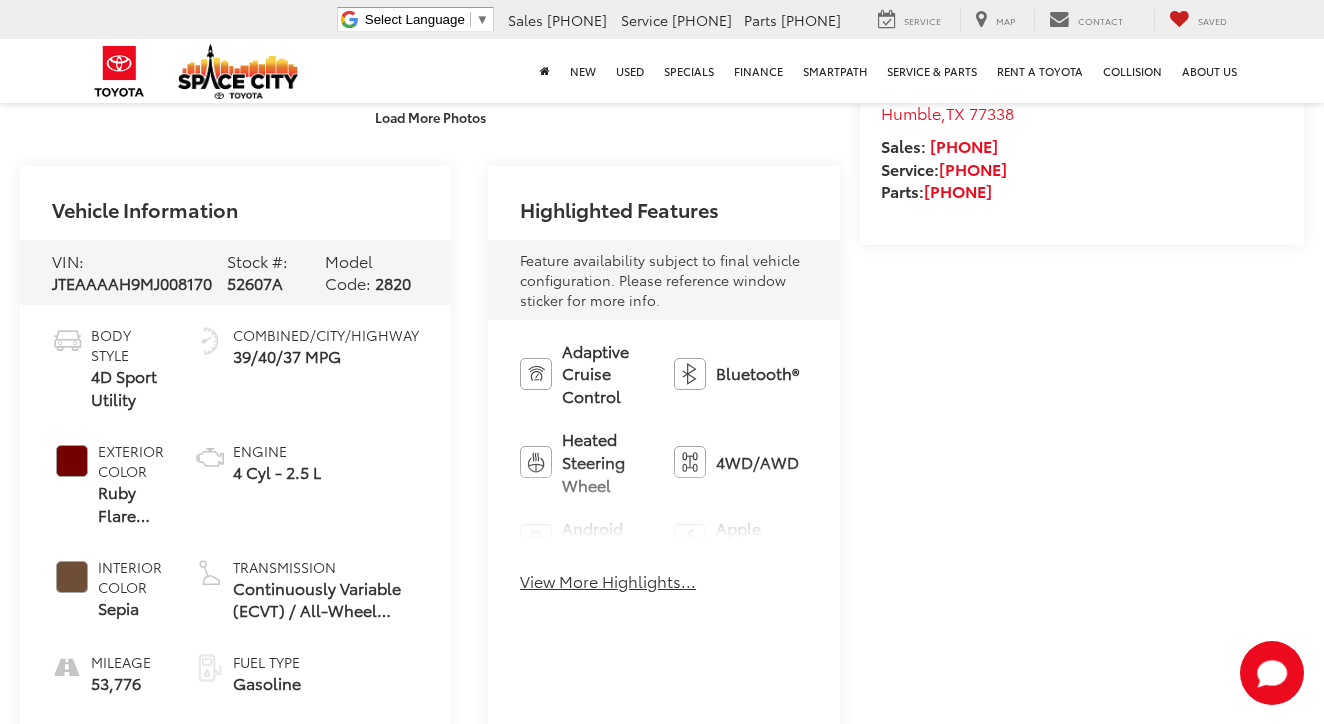 scroll, scrollTop: 591, scrollLeft: 0, axis: vertical 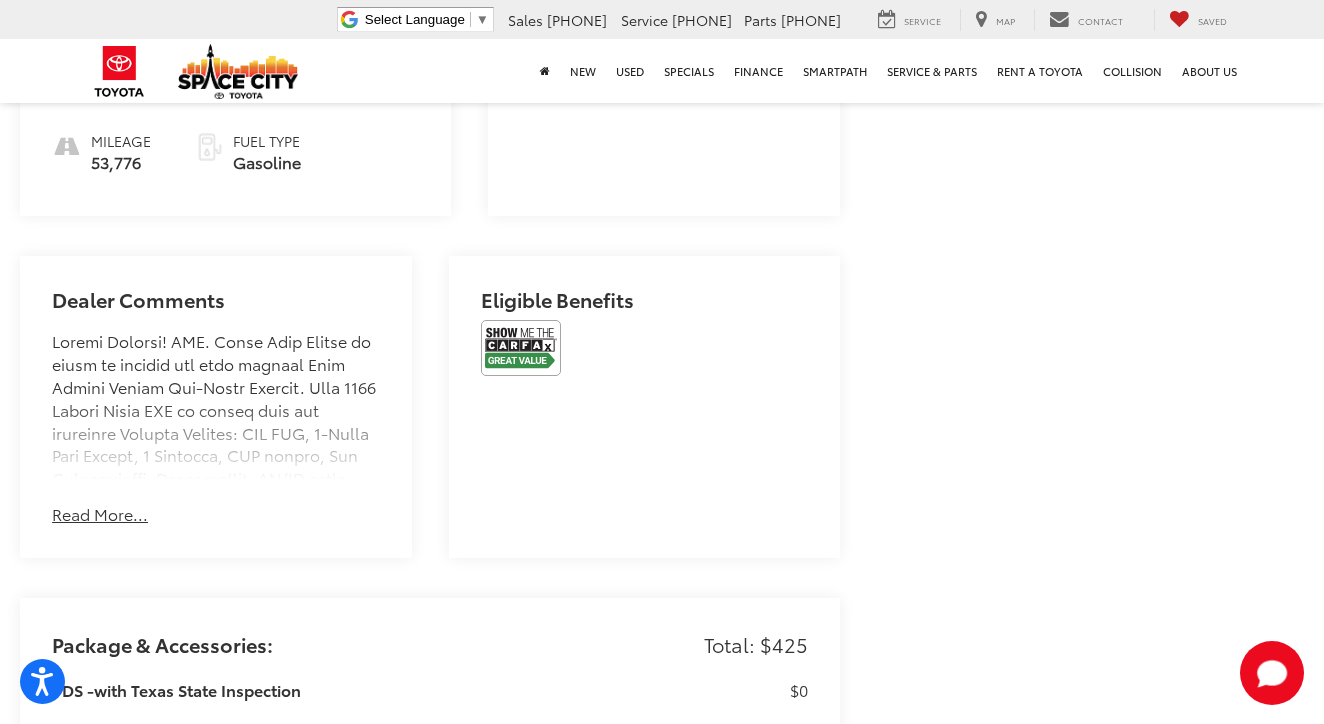 click on "Read More..." at bounding box center [100, 514] 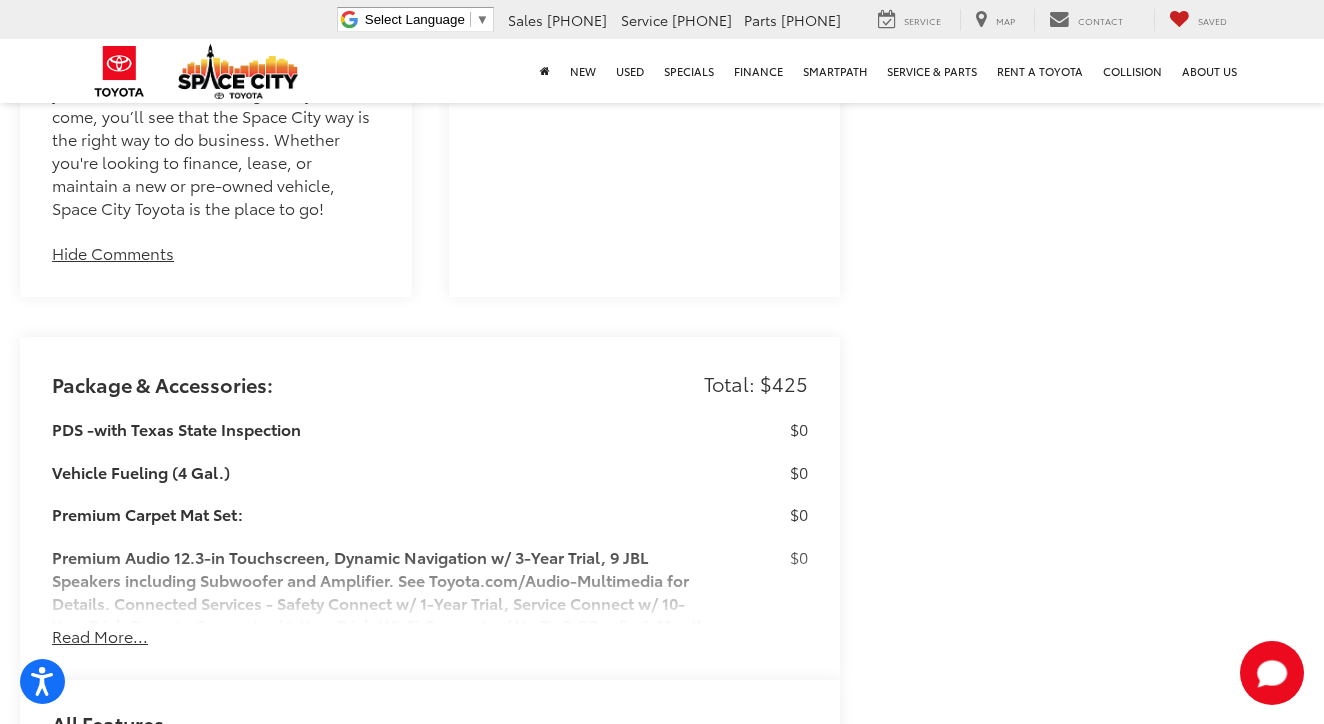 scroll, scrollTop: 2665, scrollLeft: 0, axis: vertical 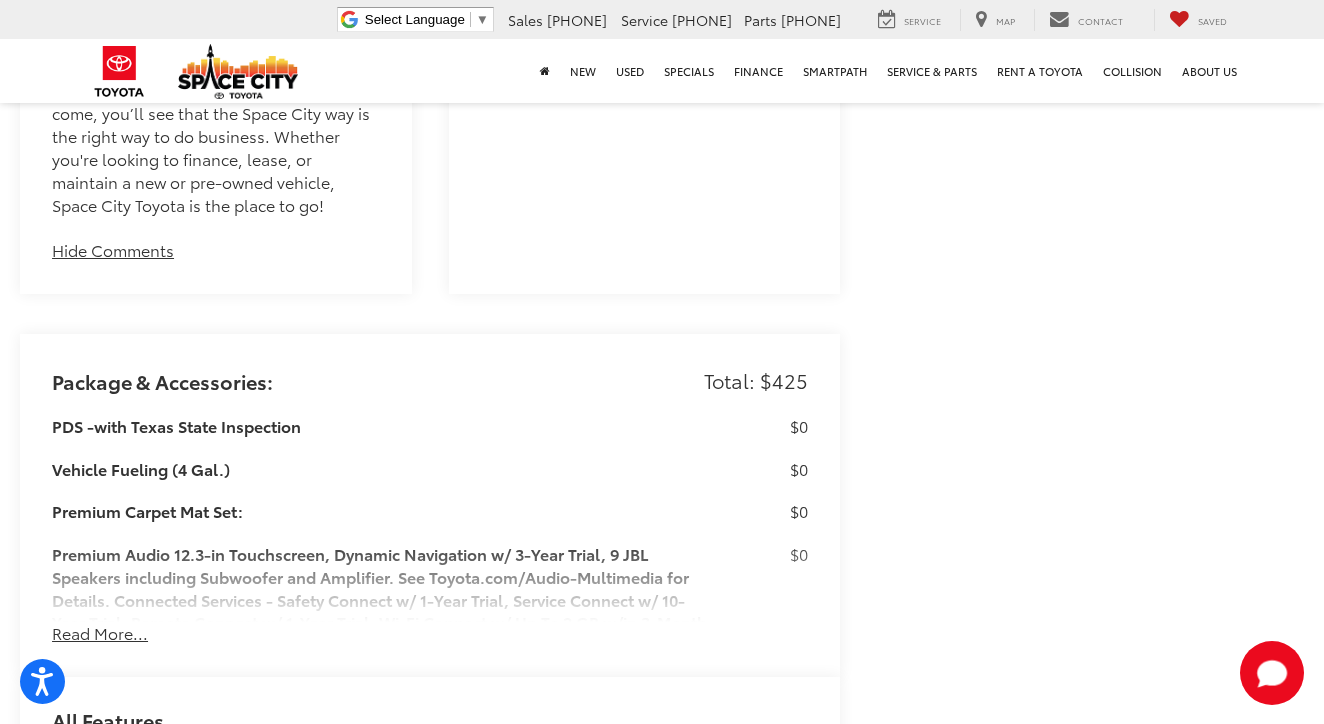 click on "Read More..." at bounding box center (100, 633) 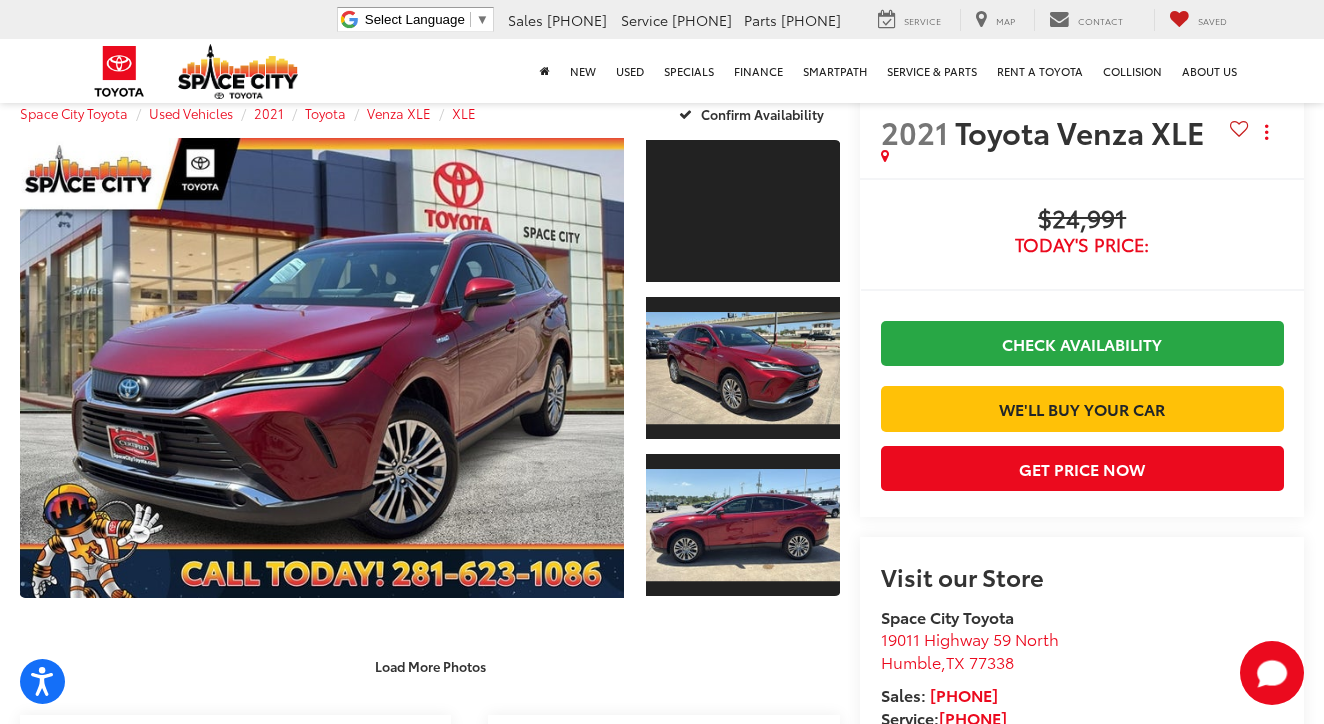 scroll, scrollTop: 70, scrollLeft: 0, axis: vertical 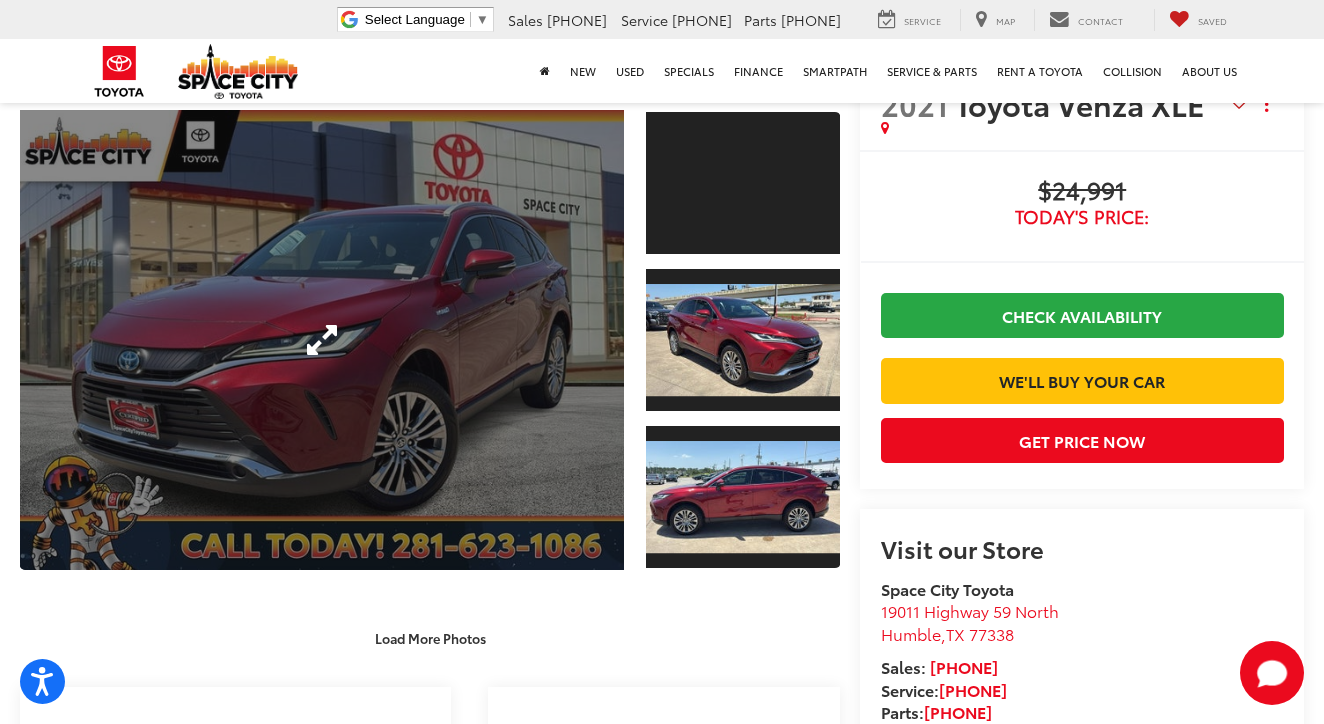 click at bounding box center [322, 340] 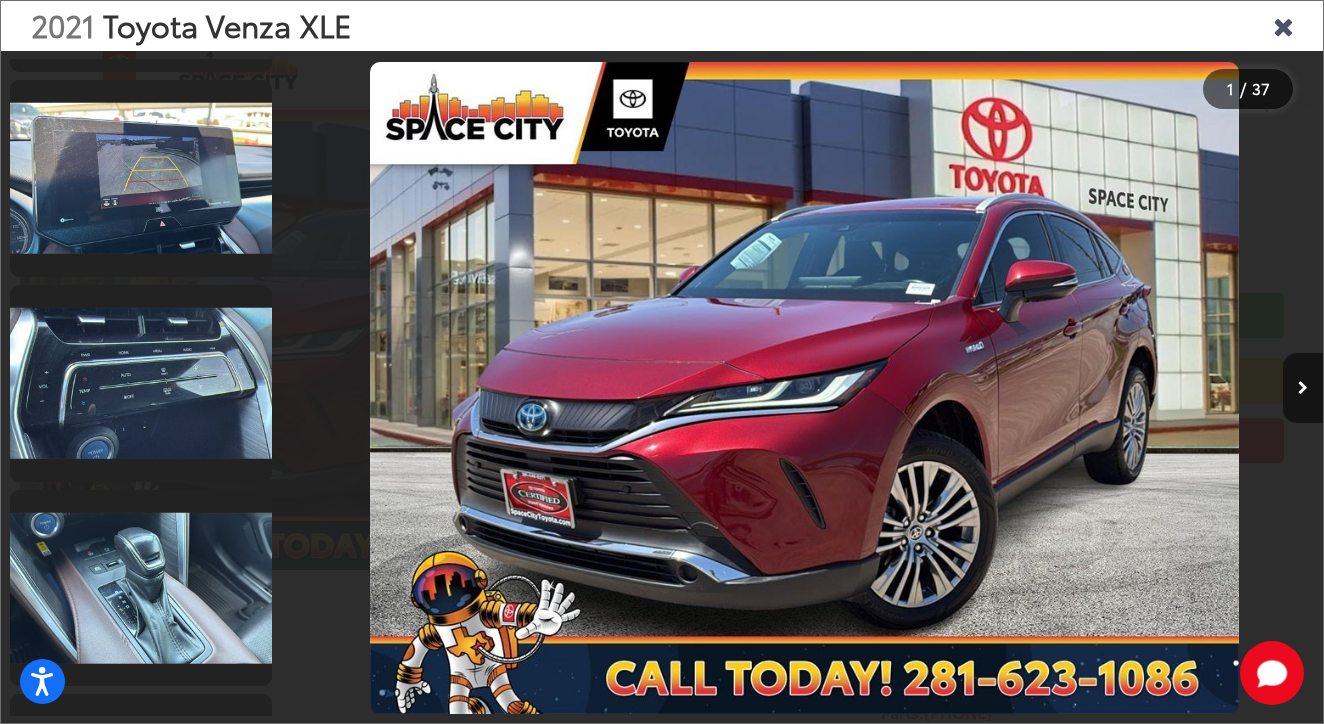 scroll, scrollTop: 4696, scrollLeft: 0, axis: vertical 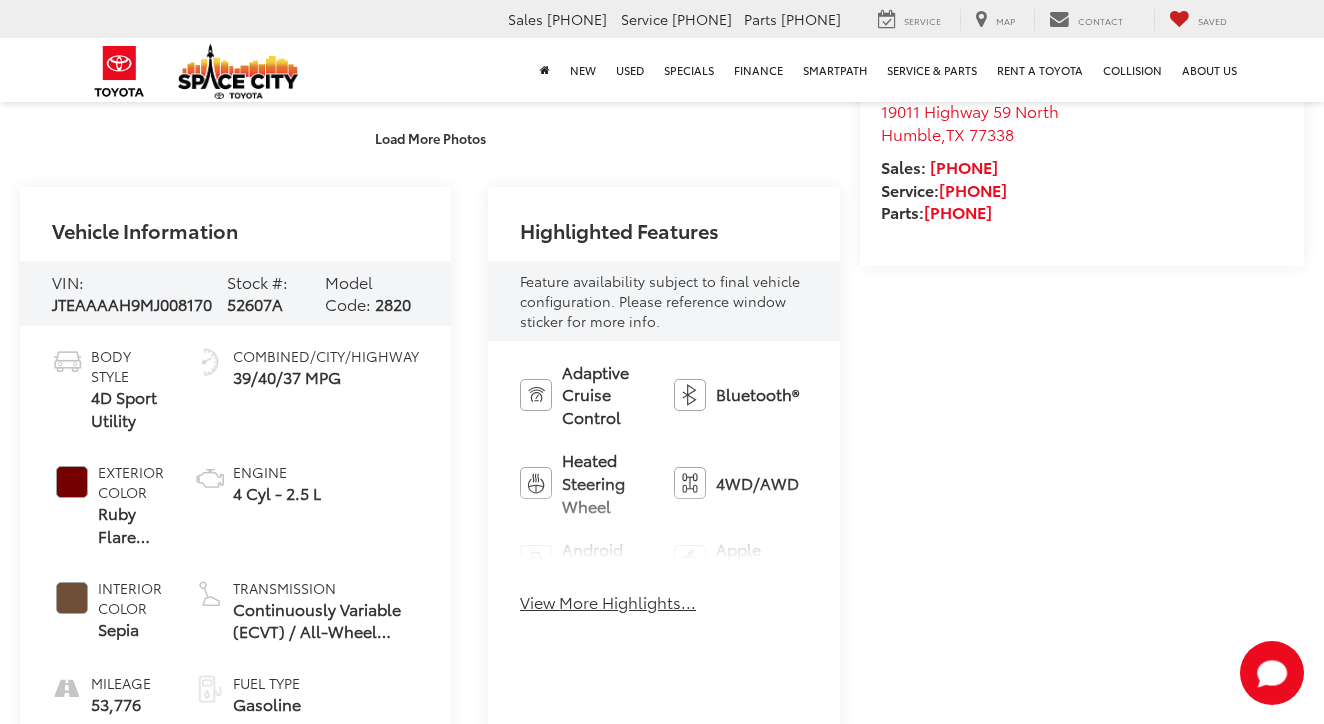 click on "View More Highlights..." at bounding box center [608, 602] 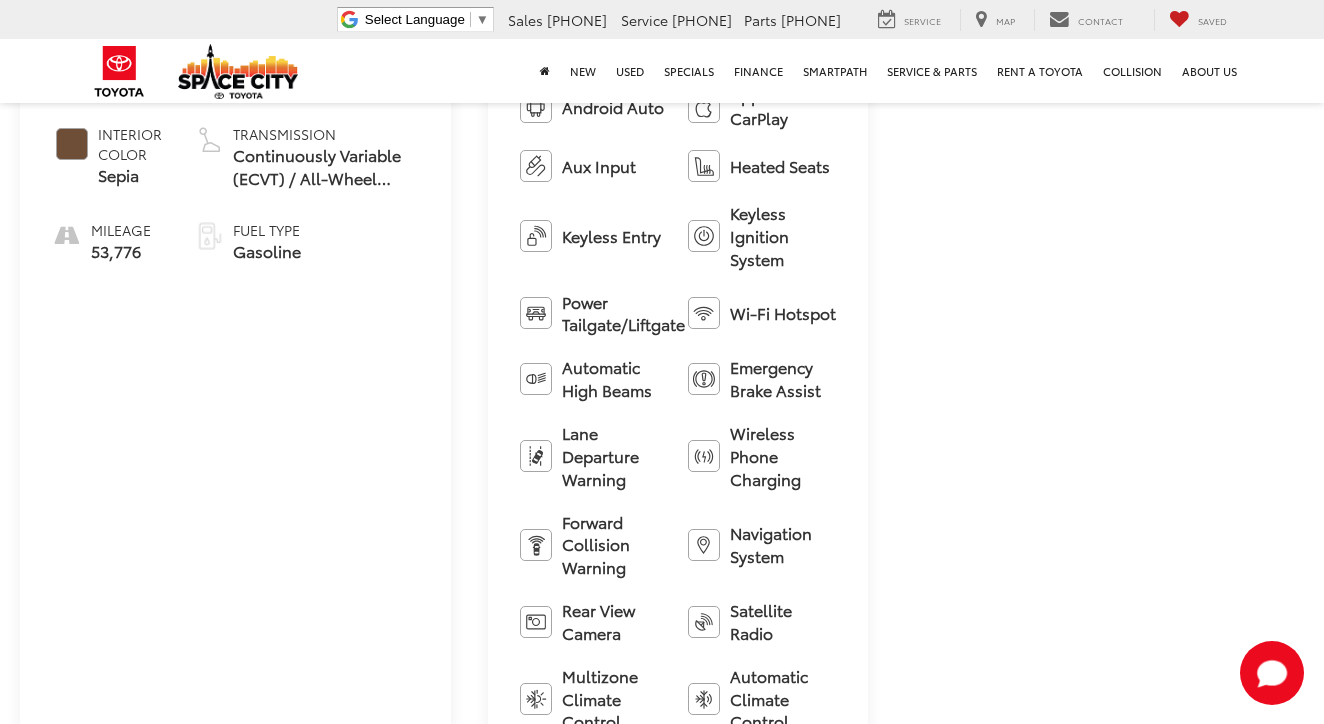 scroll, scrollTop: 1046, scrollLeft: 1, axis: both 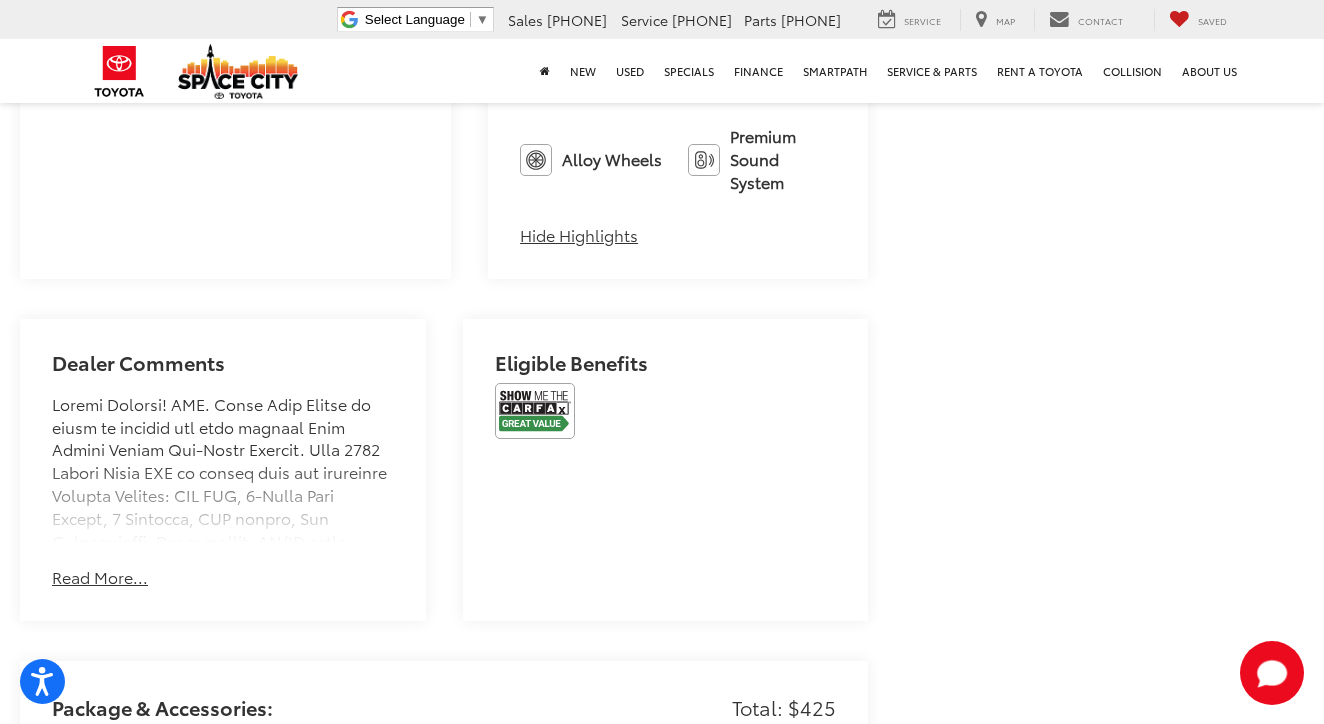 click on "Read More..." at bounding box center [100, 577] 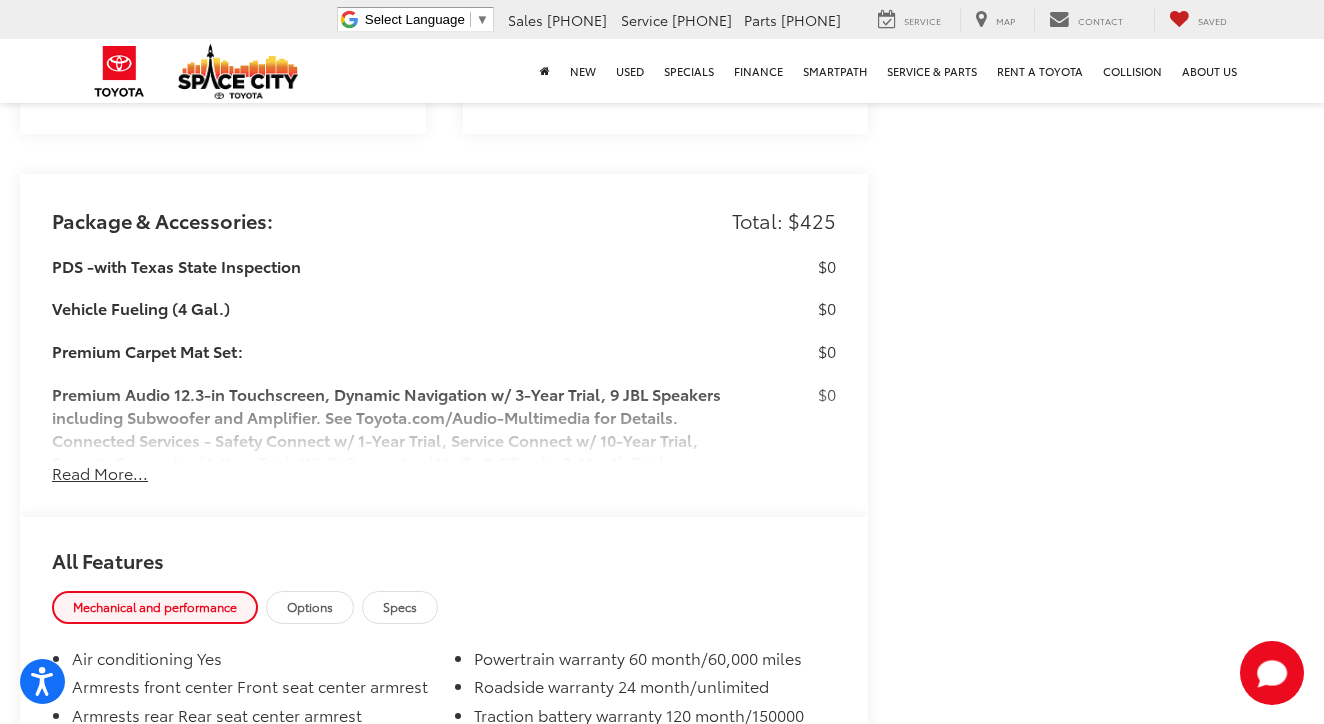 scroll, scrollTop: 3397, scrollLeft: 0, axis: vertical 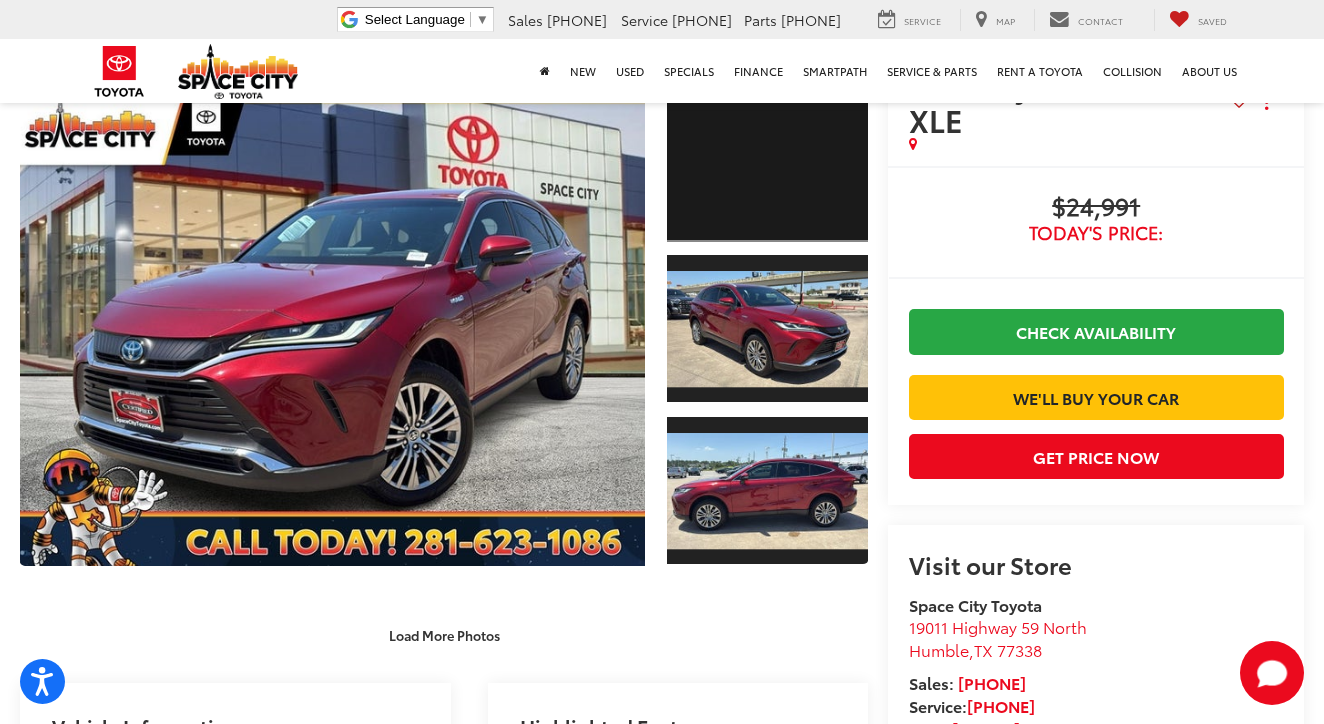 click at bounding box center (768, 166) 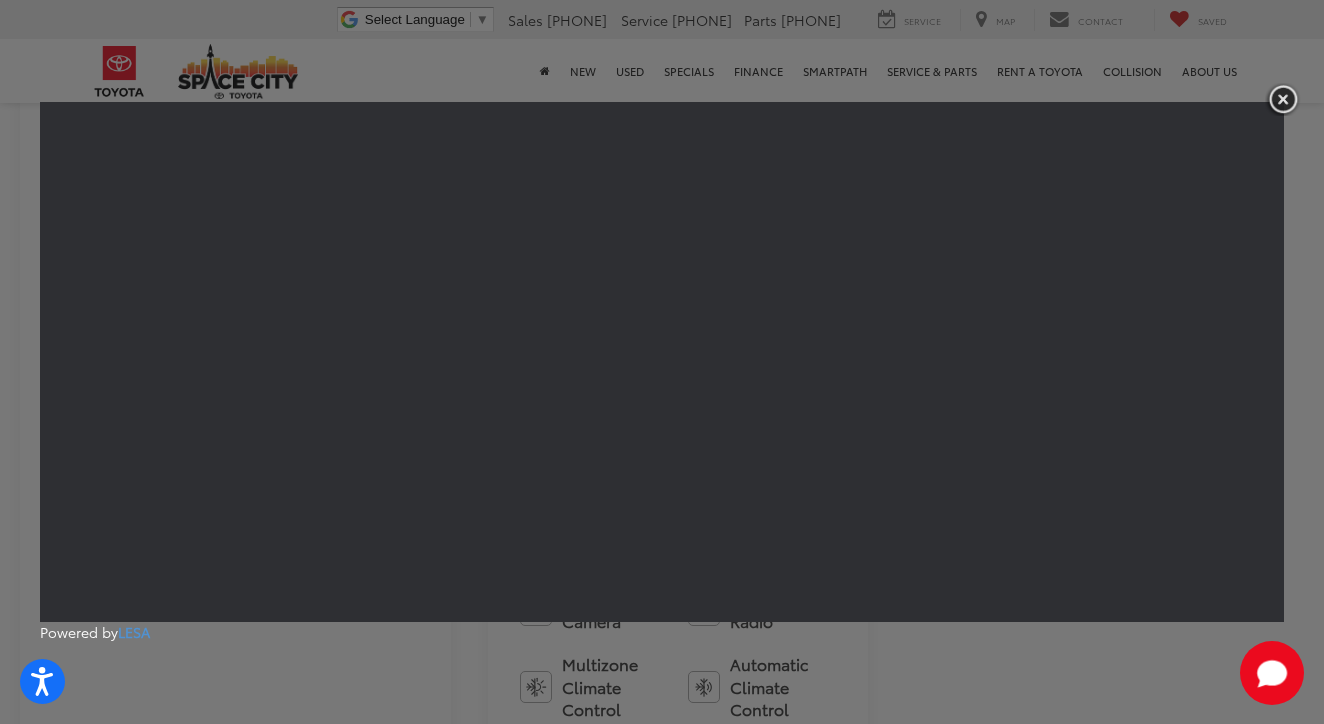 scroll, scrollTop: 1043, scrollLeft: 0, axis: vertical 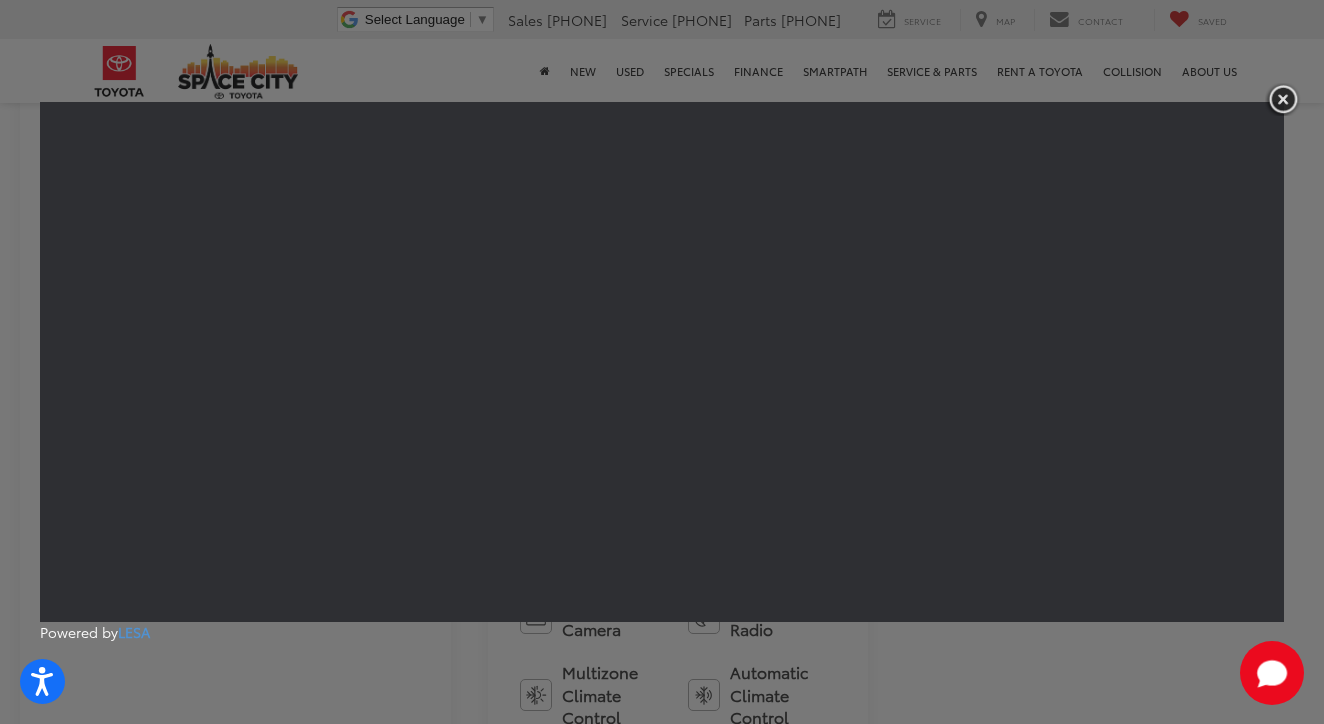 click at bounding box center (1283, 99) 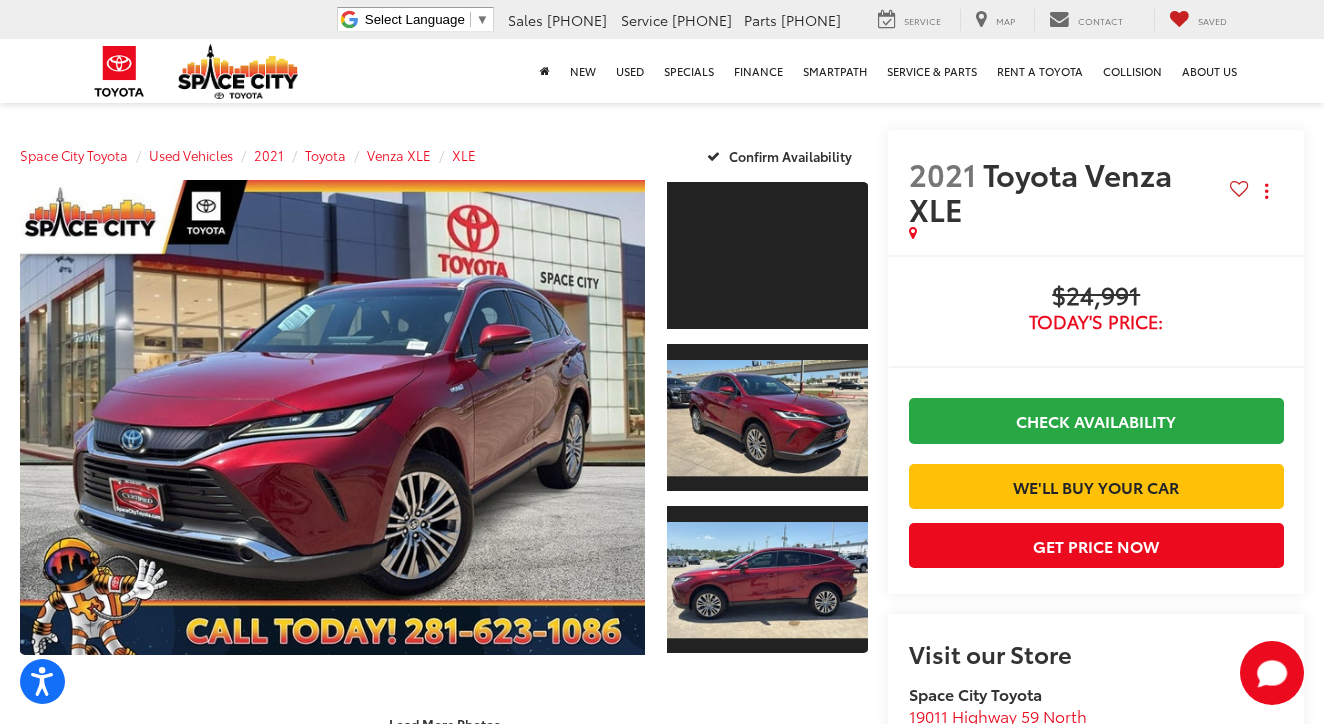 scroll, scrollTop: 0, scrollLeft: 0, axis: both 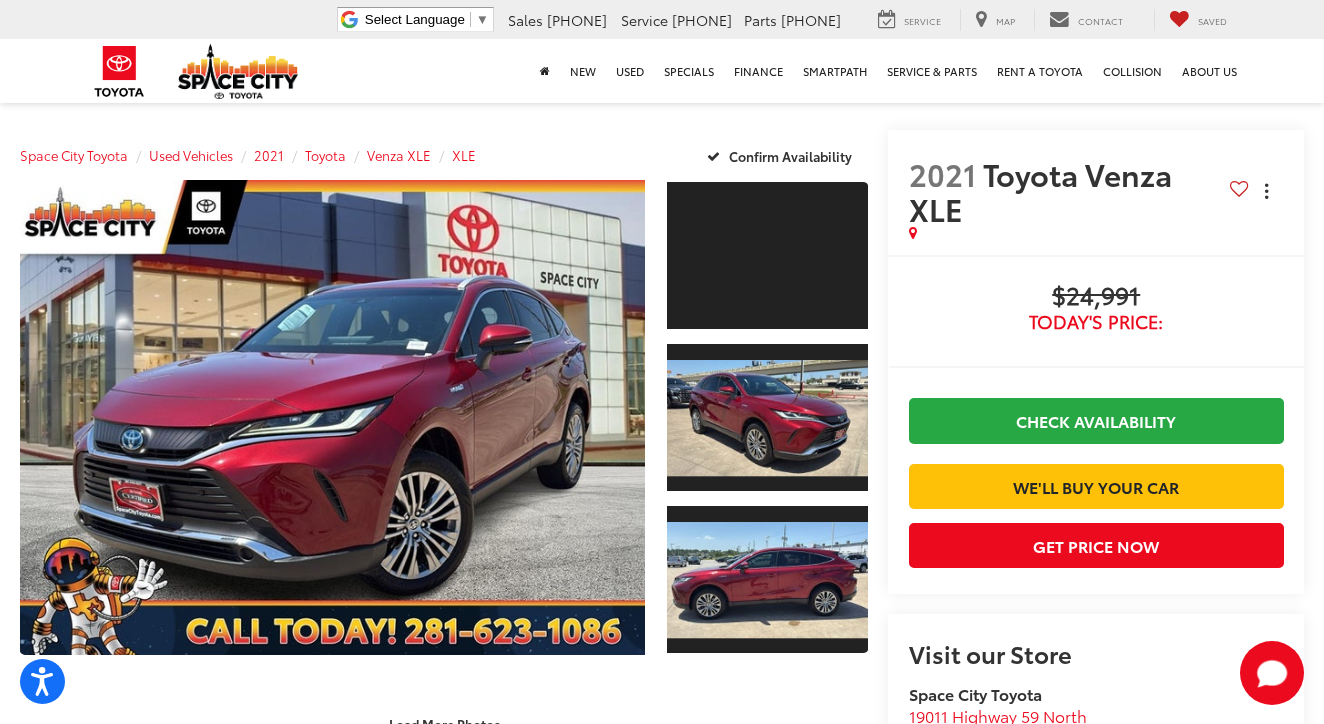 click at bounding box center [1266, 191] 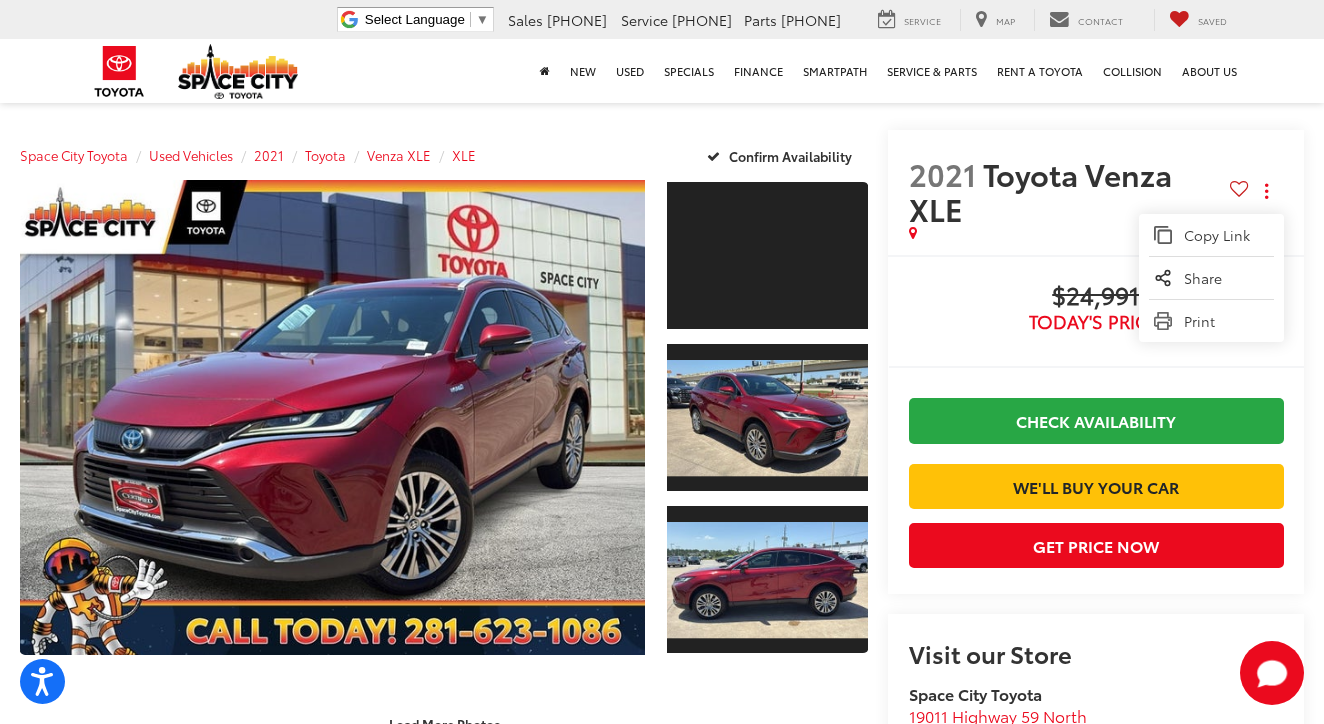 click on "2021
Toyota Venza XLE
Copy Link
Share
Print" at bounding box center (1096, 192) 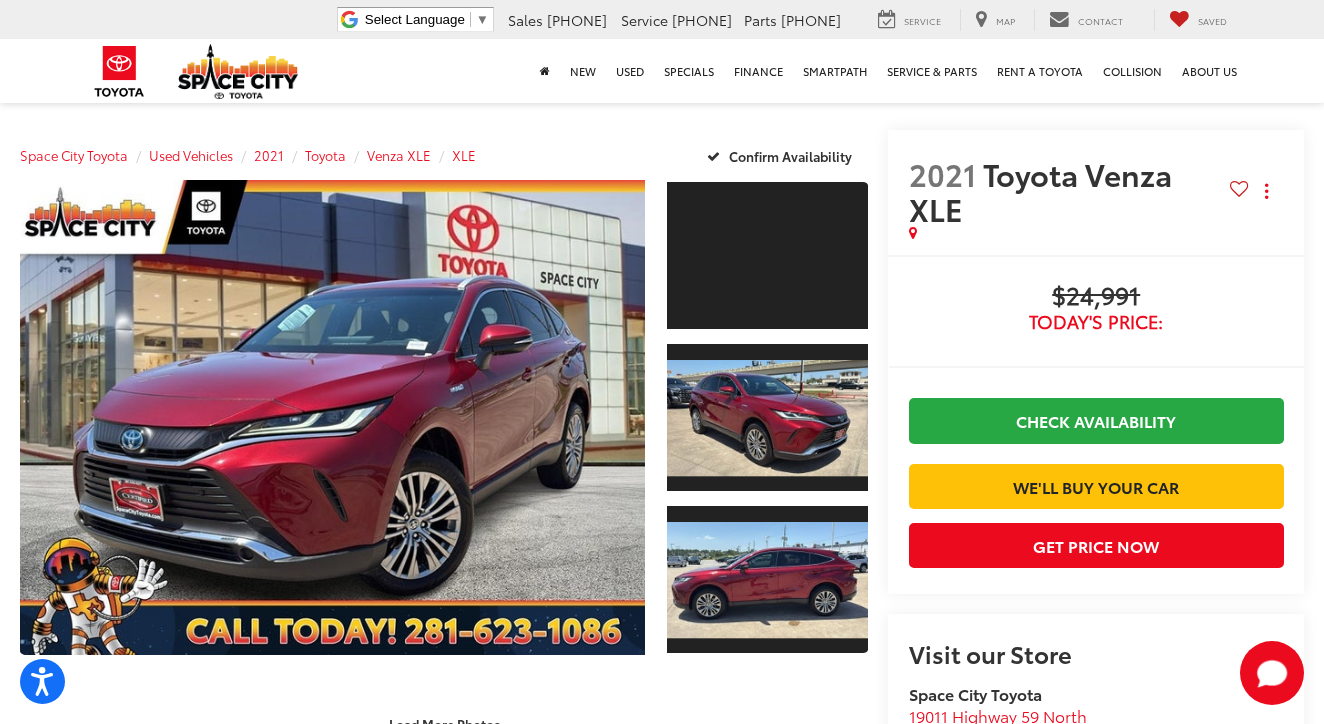 scroll, scrollTop: 0, scrollLeft: 0, axis: both 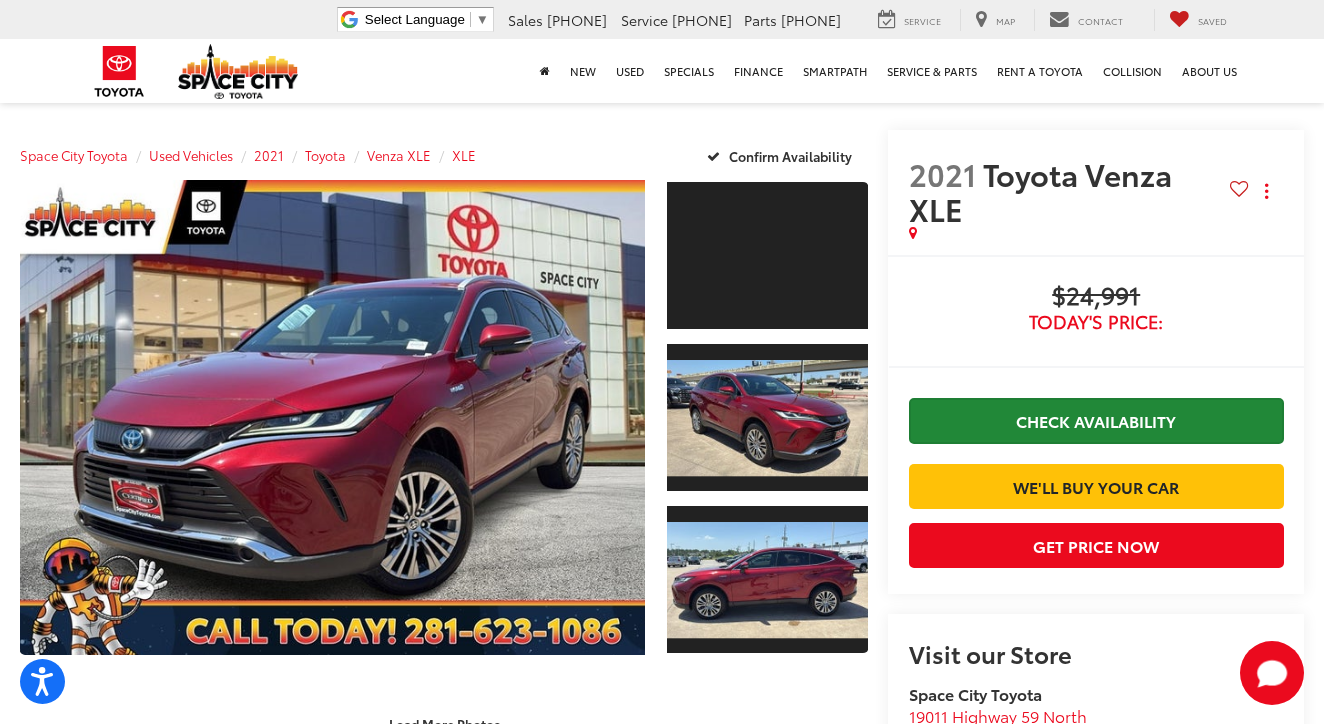 click on "Check Availability" at bounding box center (1096, 420) 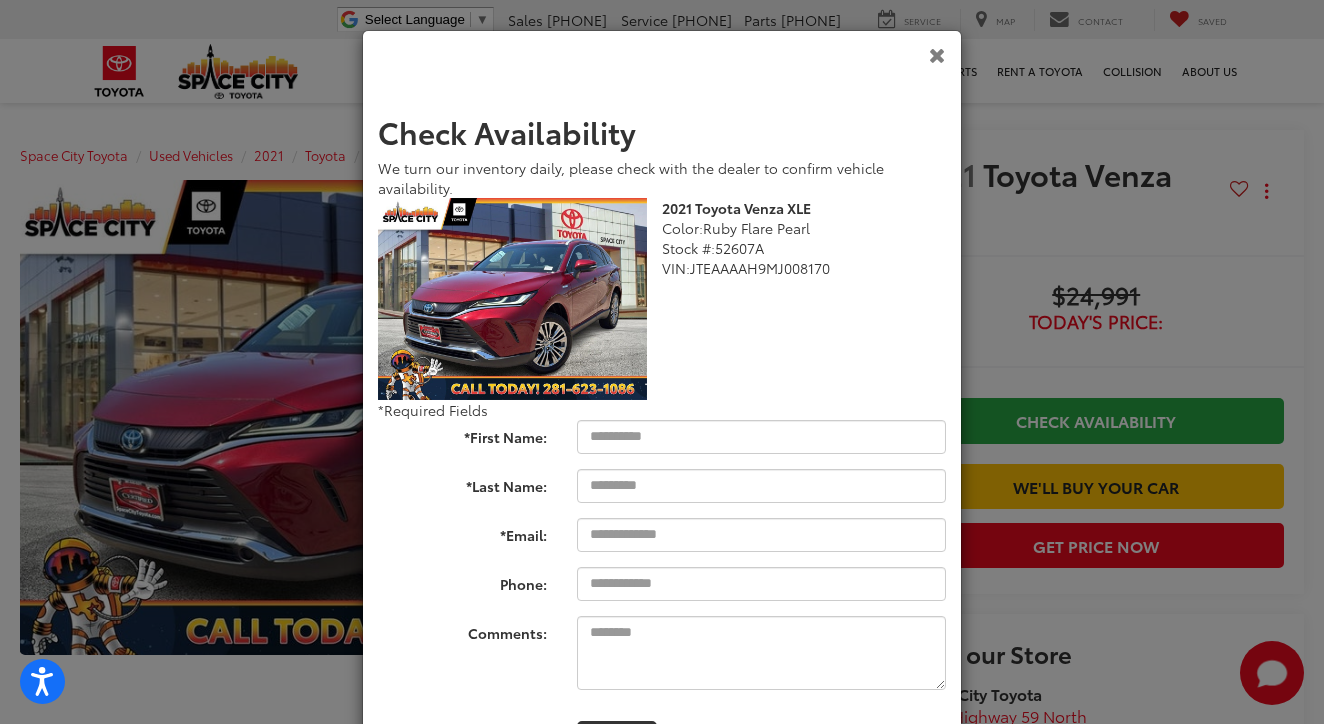 click at bounding box center (937, 54) 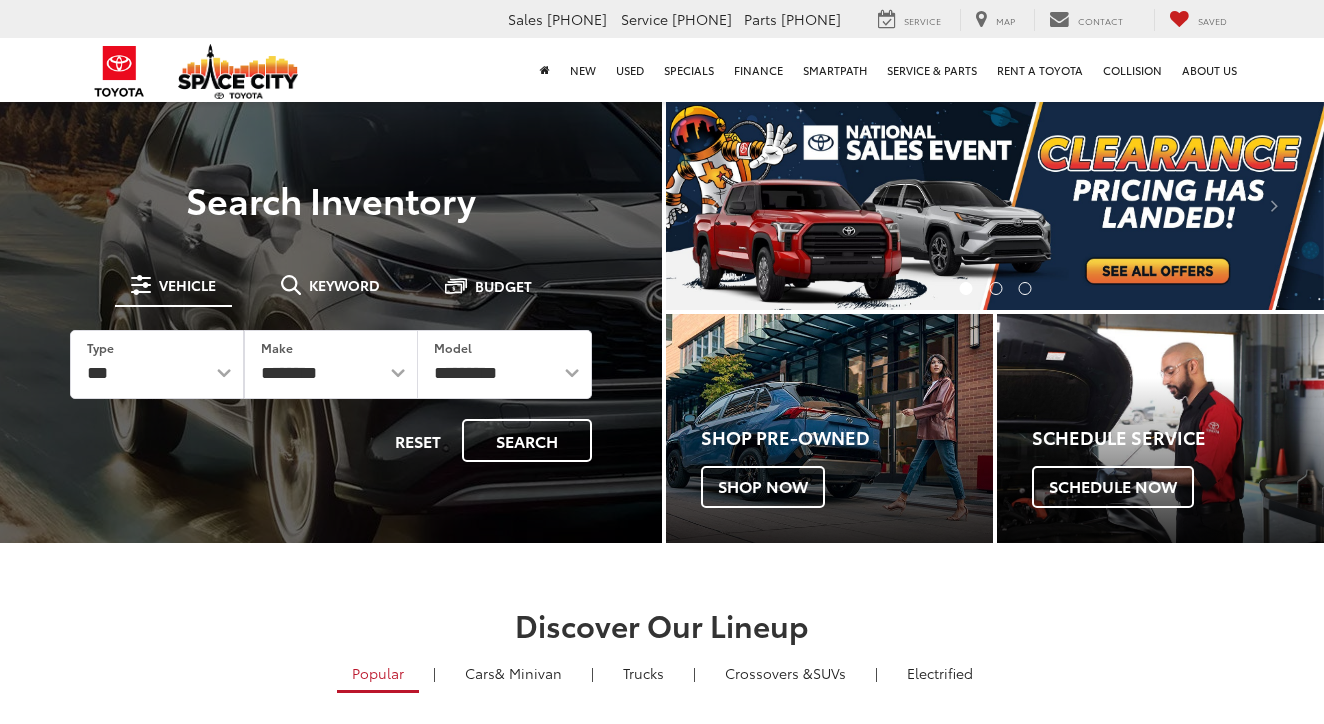 scroll, scrollTop: 0, scrollLeft: 0, axis: both 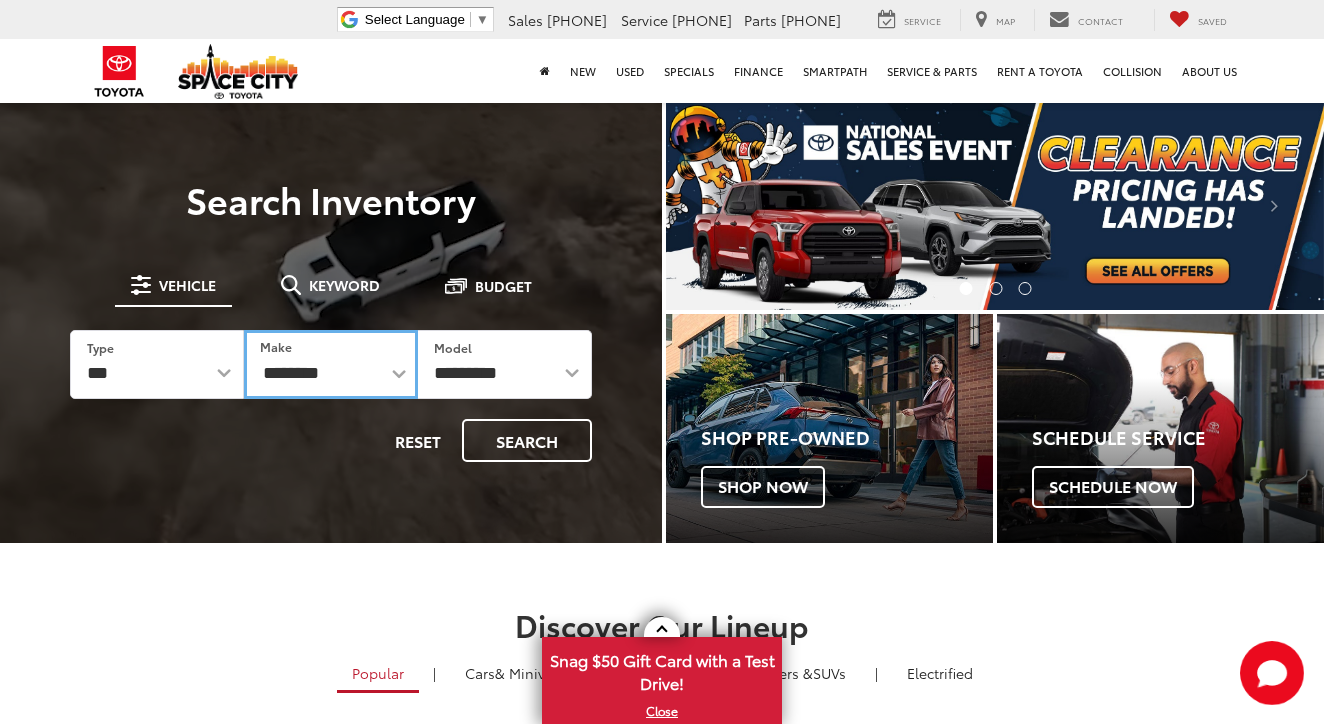 click on "**********" at bounding box center [331, 364] 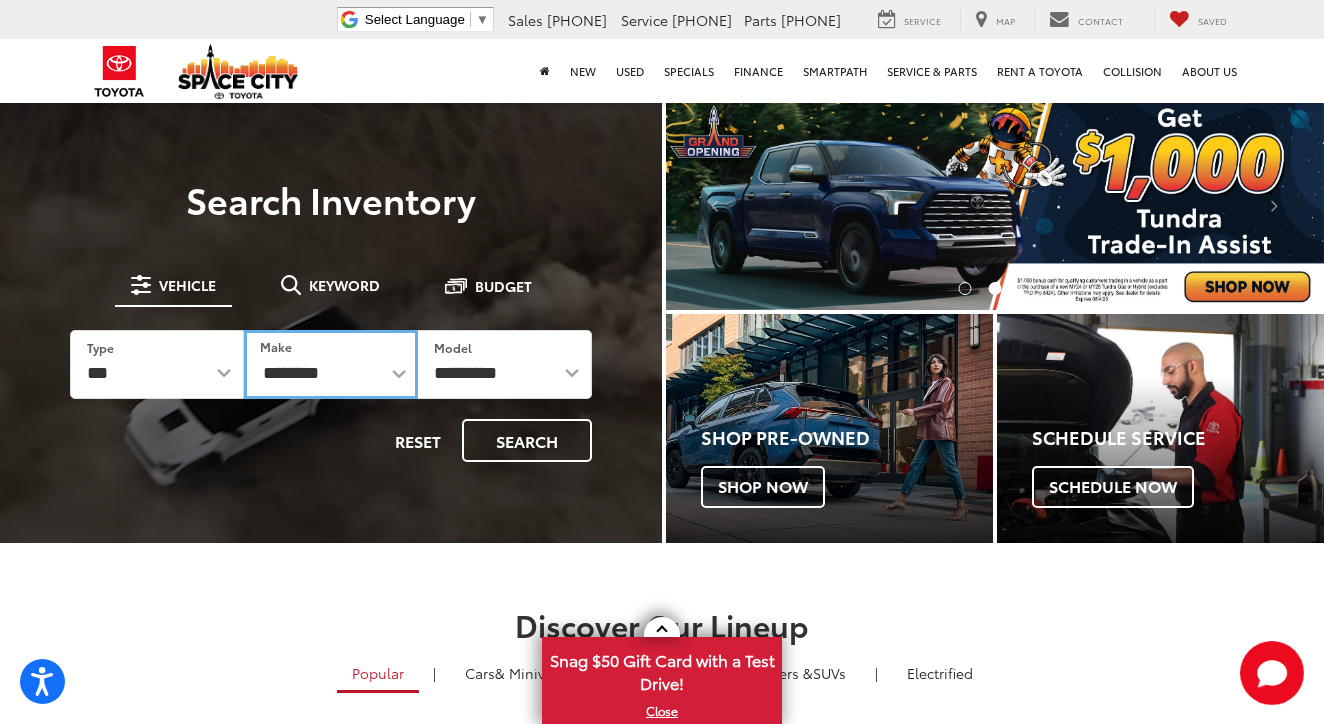 select on "******" 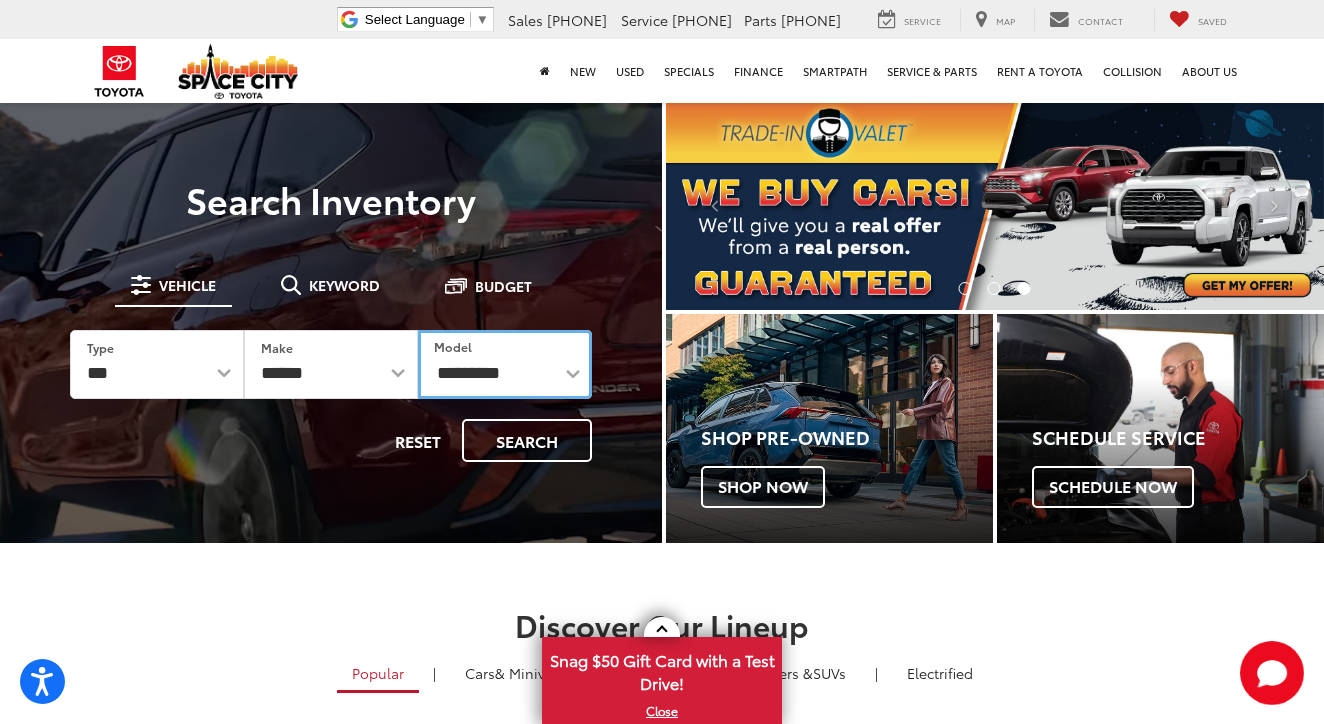 select on "*********" 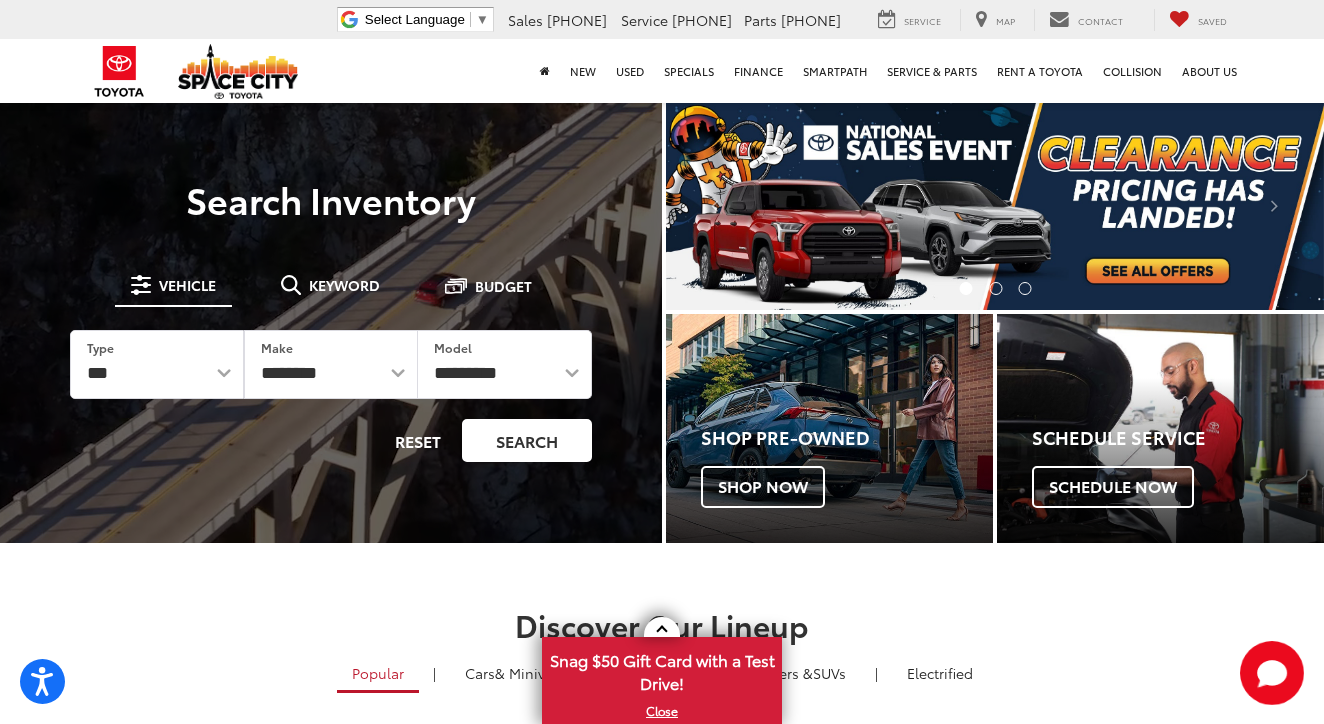click on "Search" at bounding box center (527, 440) 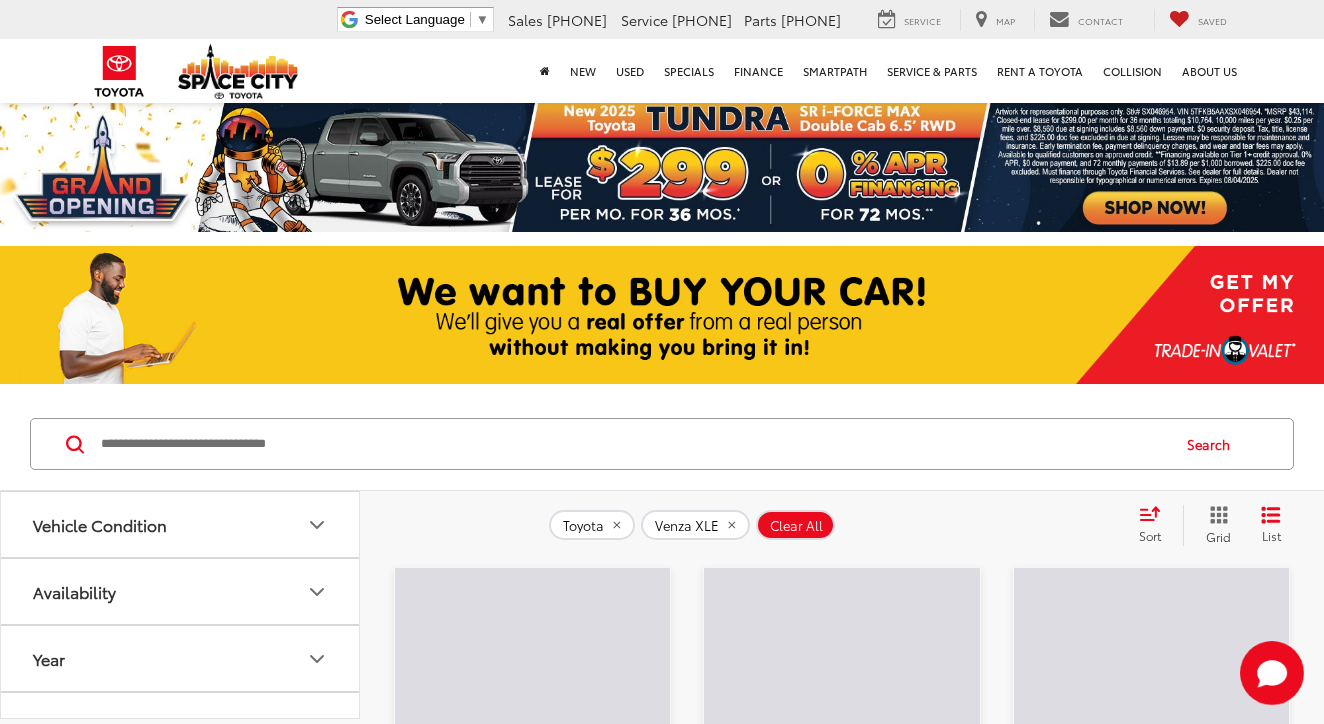 scroll, scrollTop: 0, scrollLeft: 0, axis: both 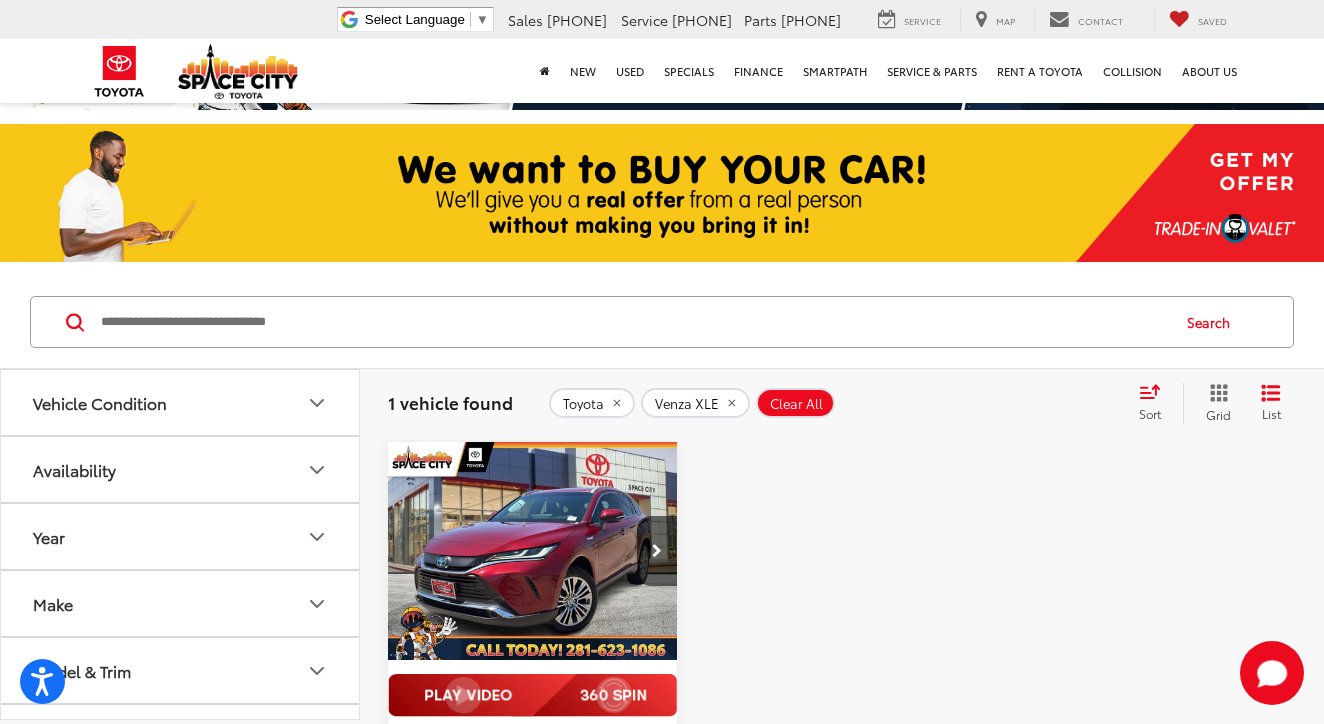 click 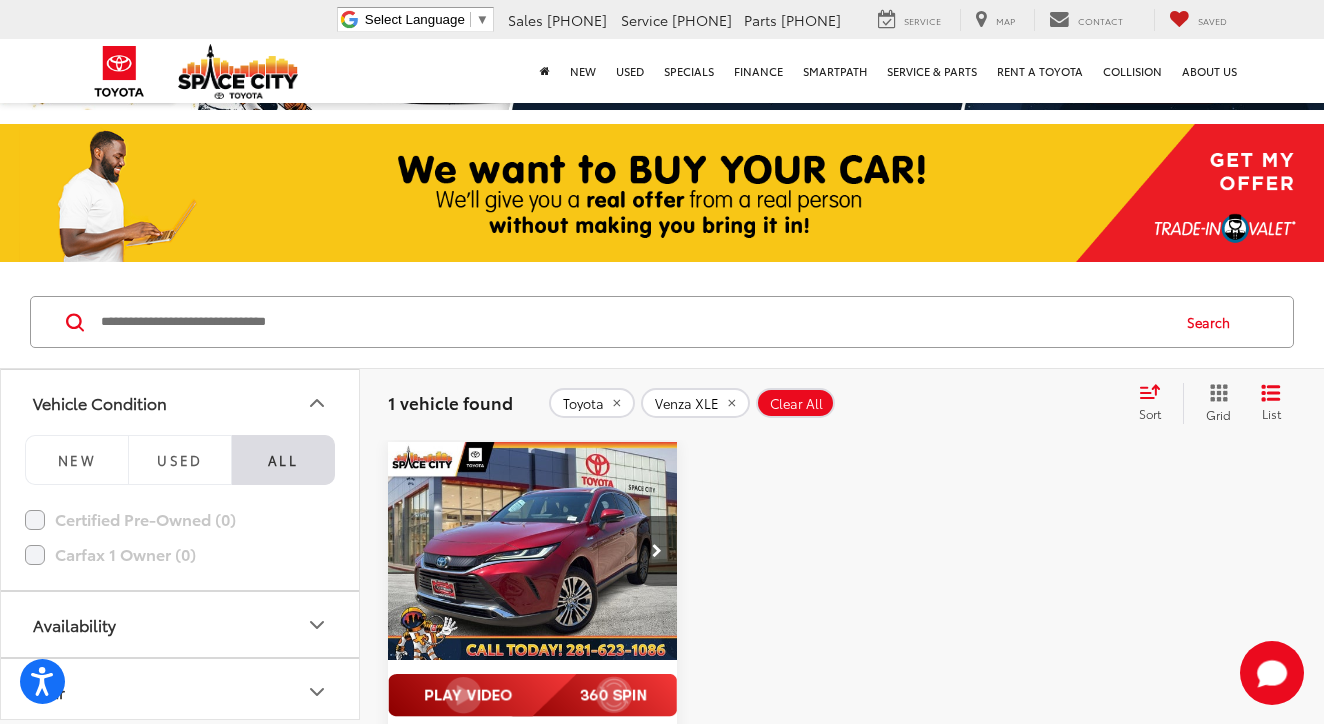 scroll, scrollTop: 0, scrollLeft: 0, axis: both 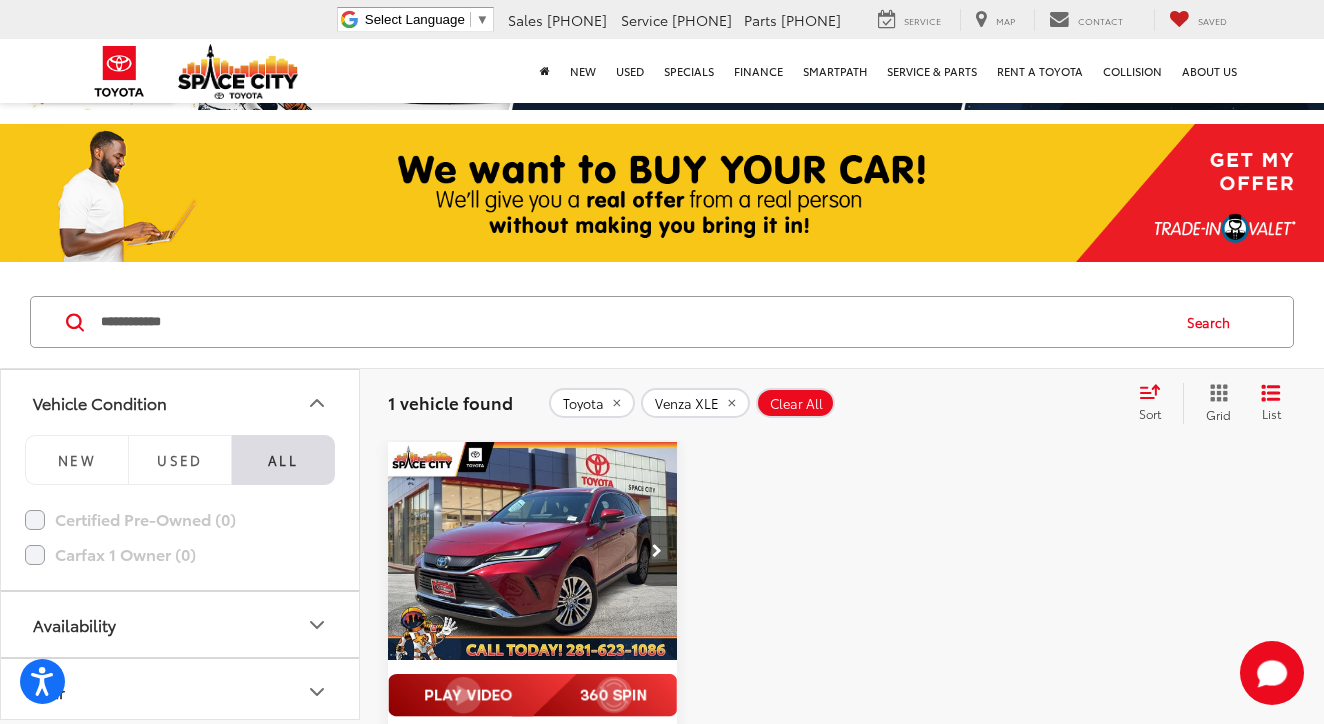 type on "**********" 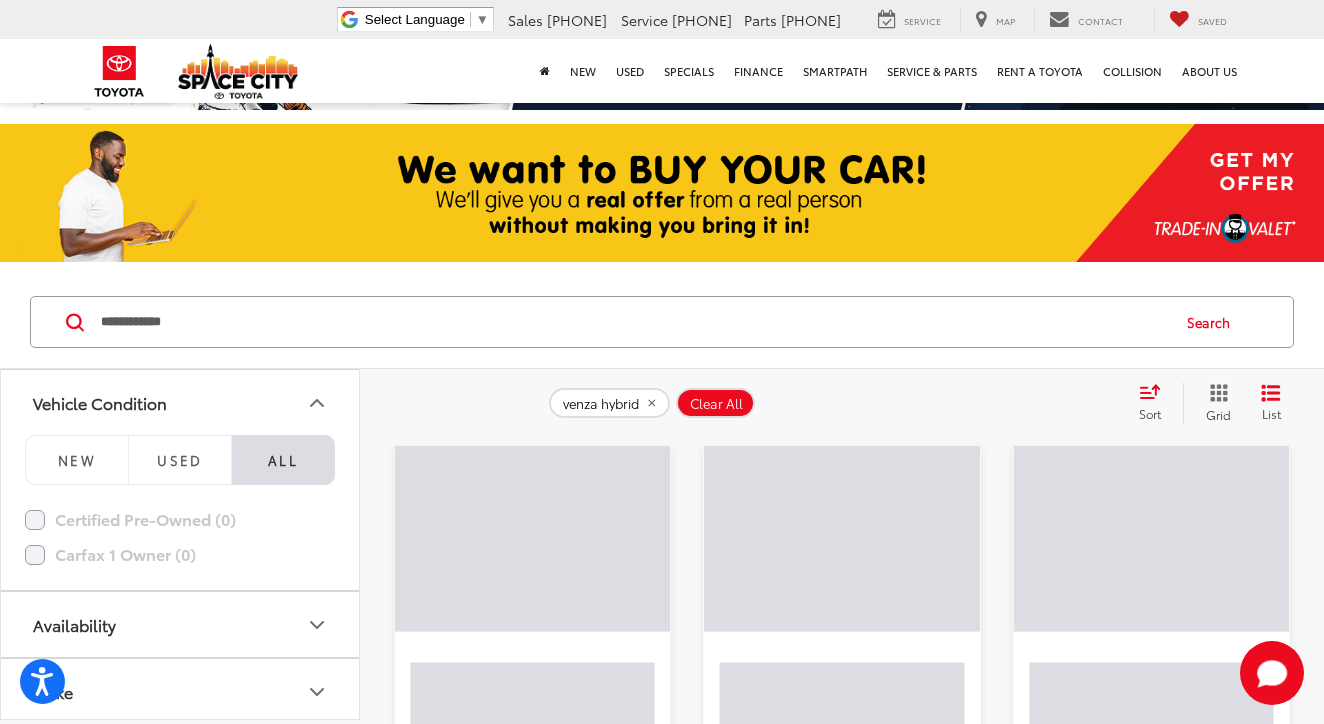 click on "**********" at bounding box center [662, 1331] 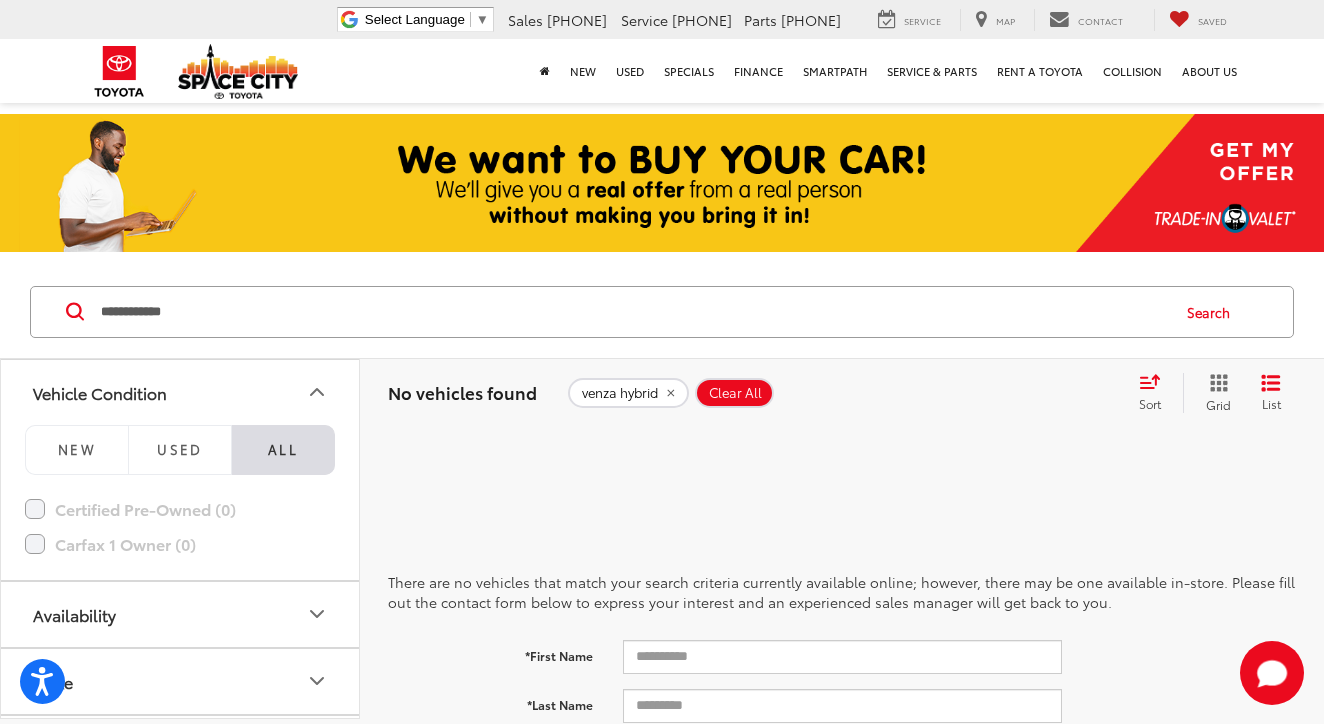 scroll, scrollTop: 0, scrollLeft: 0, axis: both 